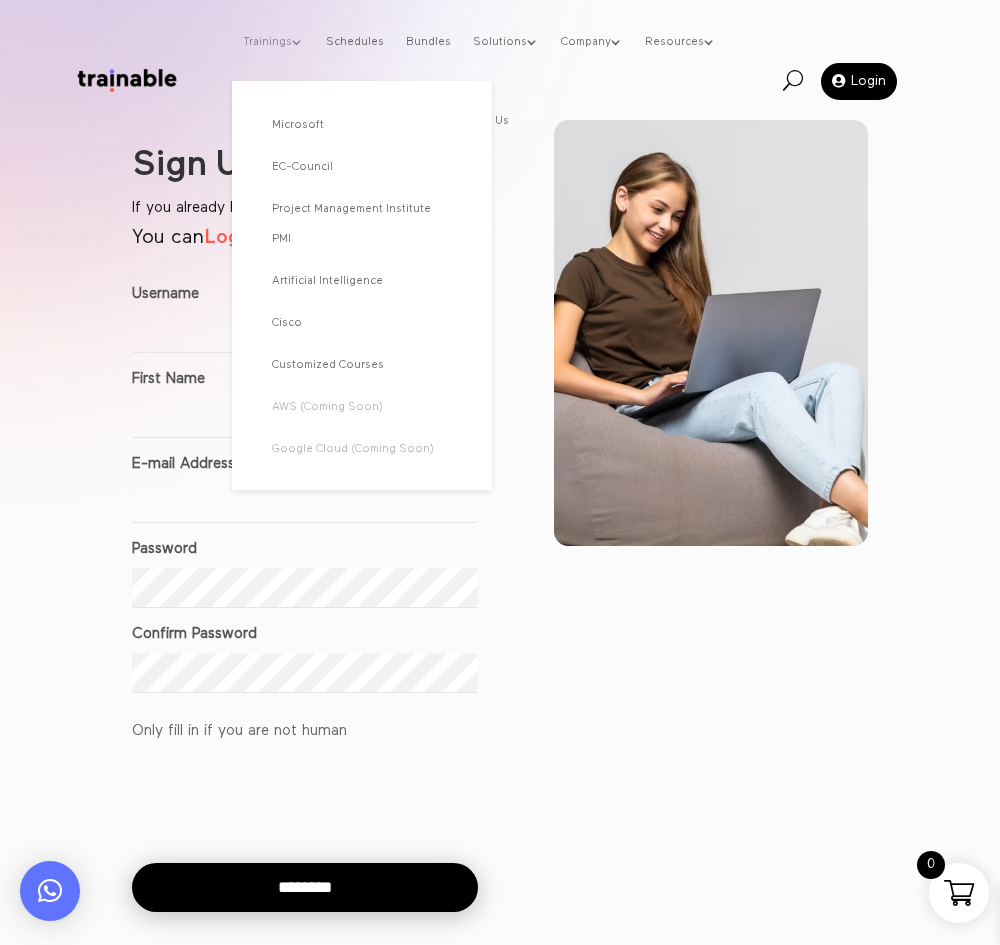 scroll, scrollTop: 0, scrollLeft: 0, axis: both 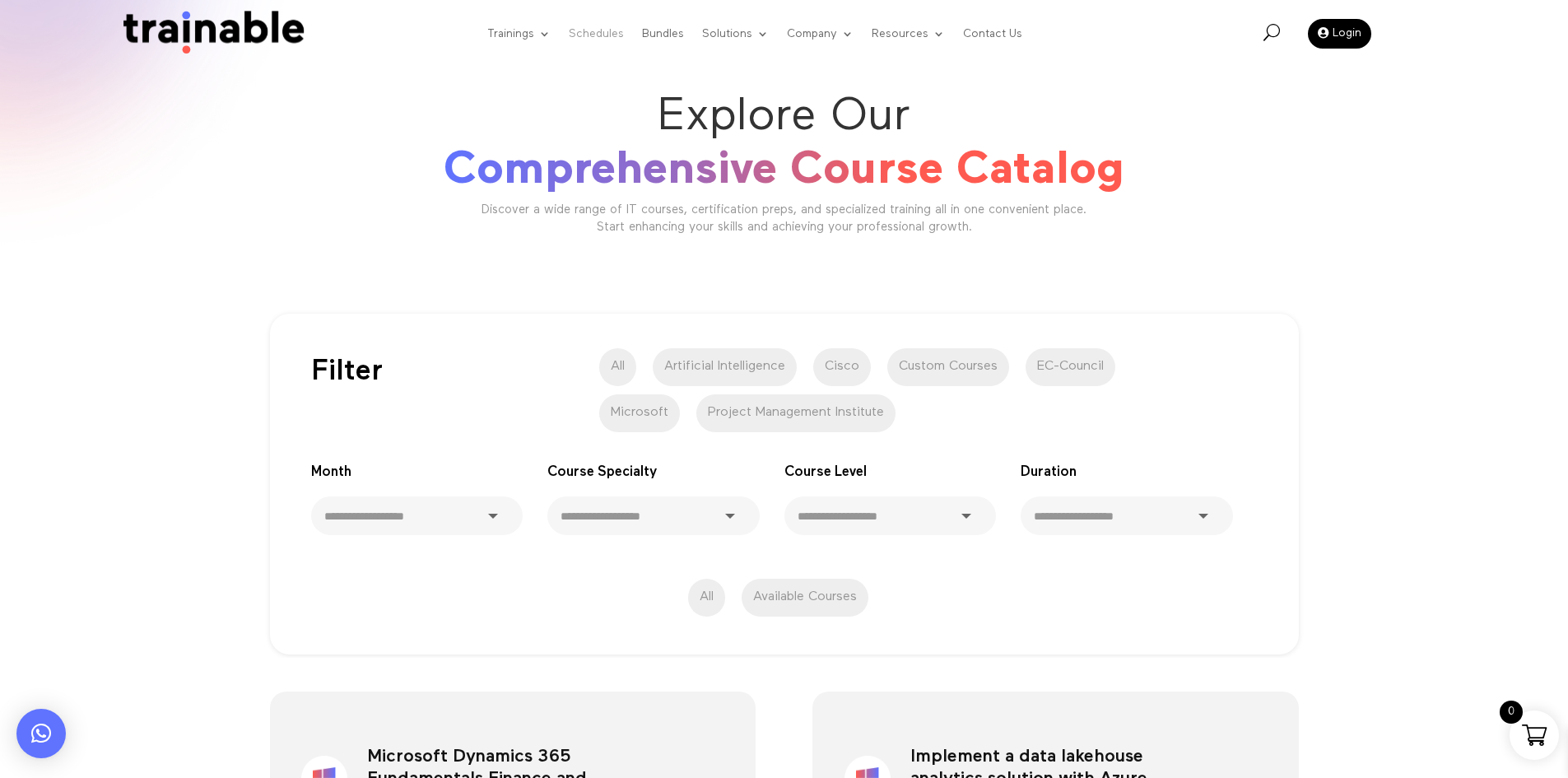 click on "Schedules" at bounding box center [596, 34] 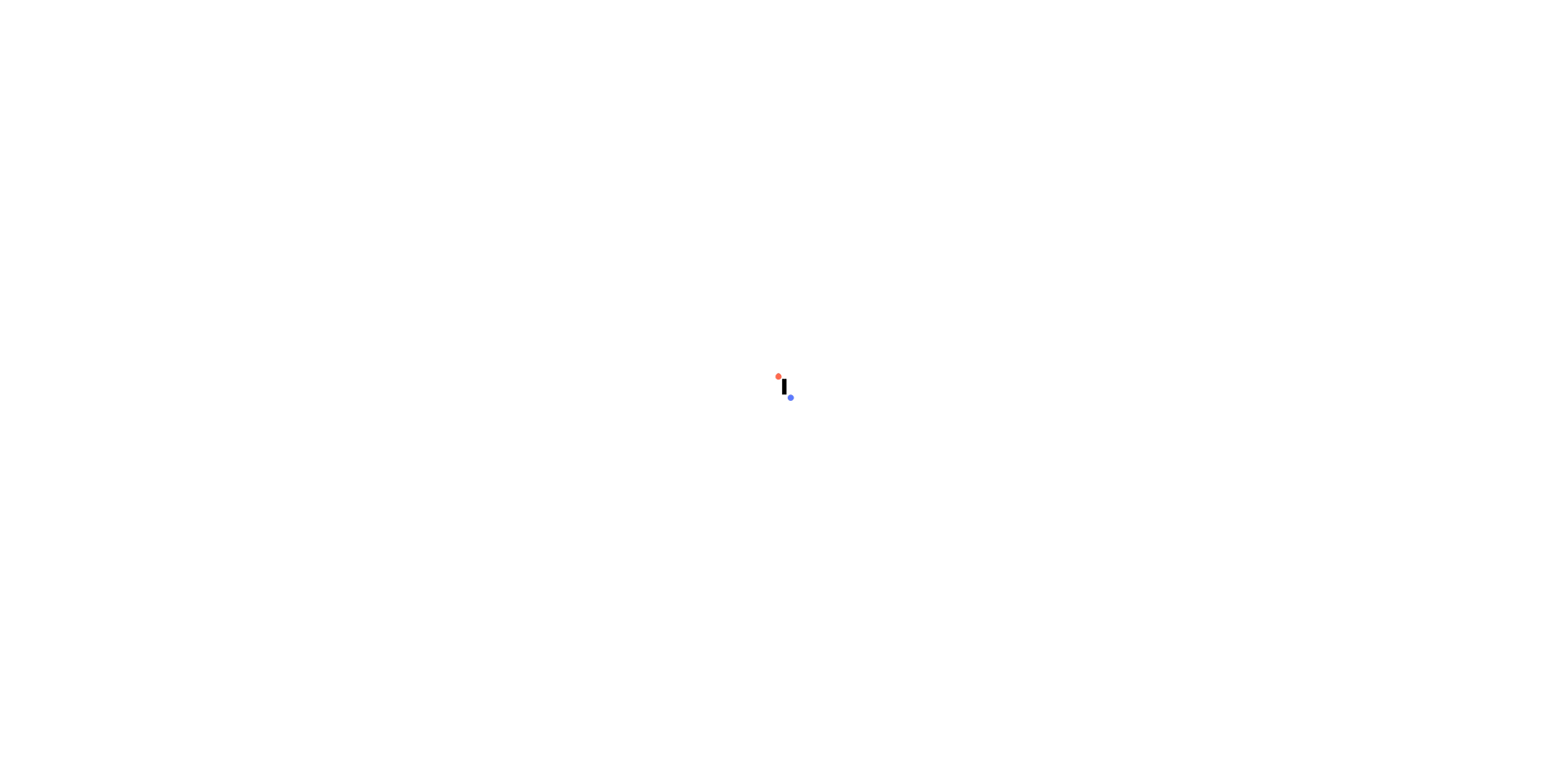 scroll, scrollTop: 0, scrollLeft: 0, axis: both 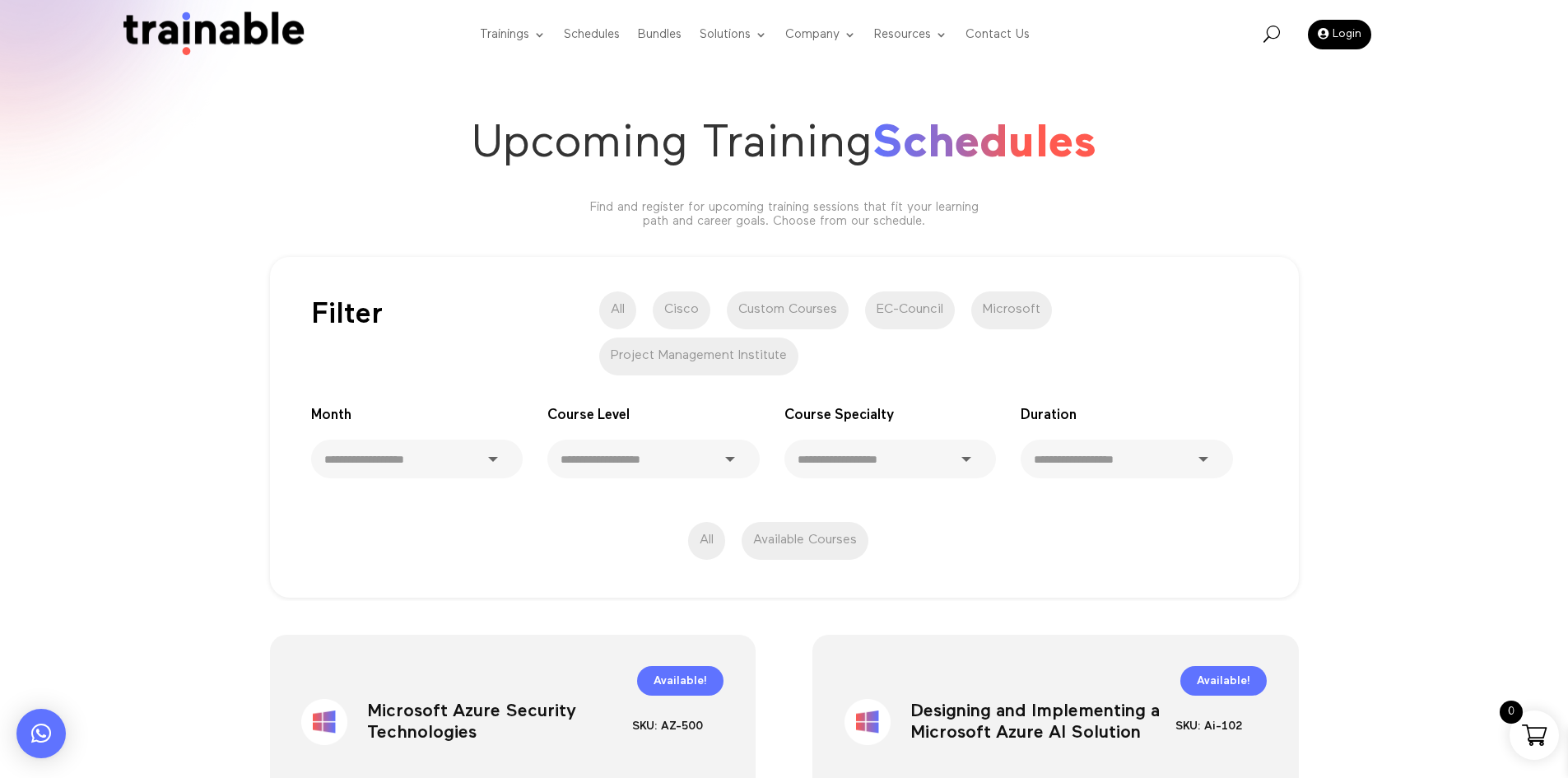 click on "Upcoming Training  Schedules" 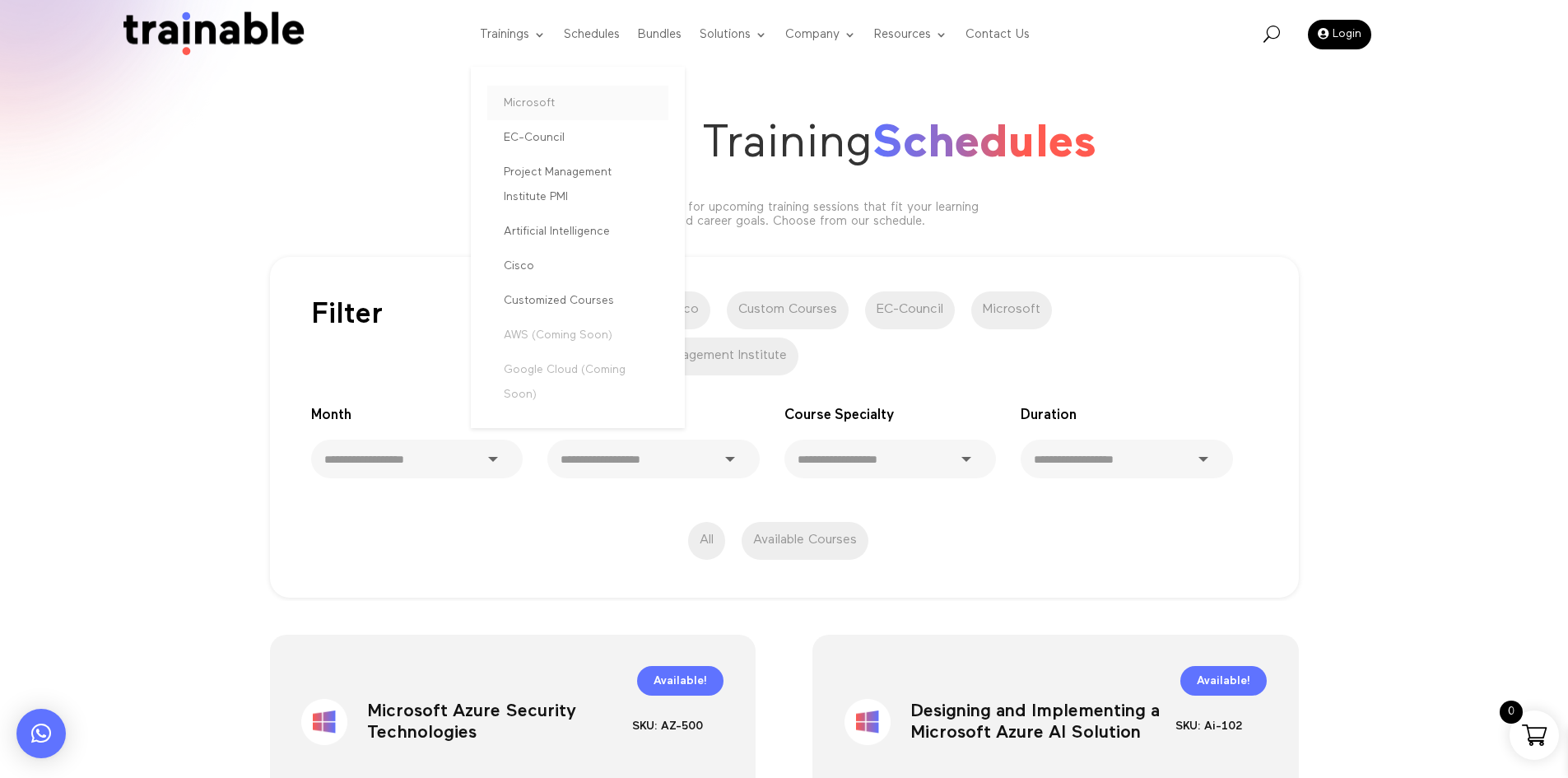 click on "Microsoft" at bounding box center [578, 103] 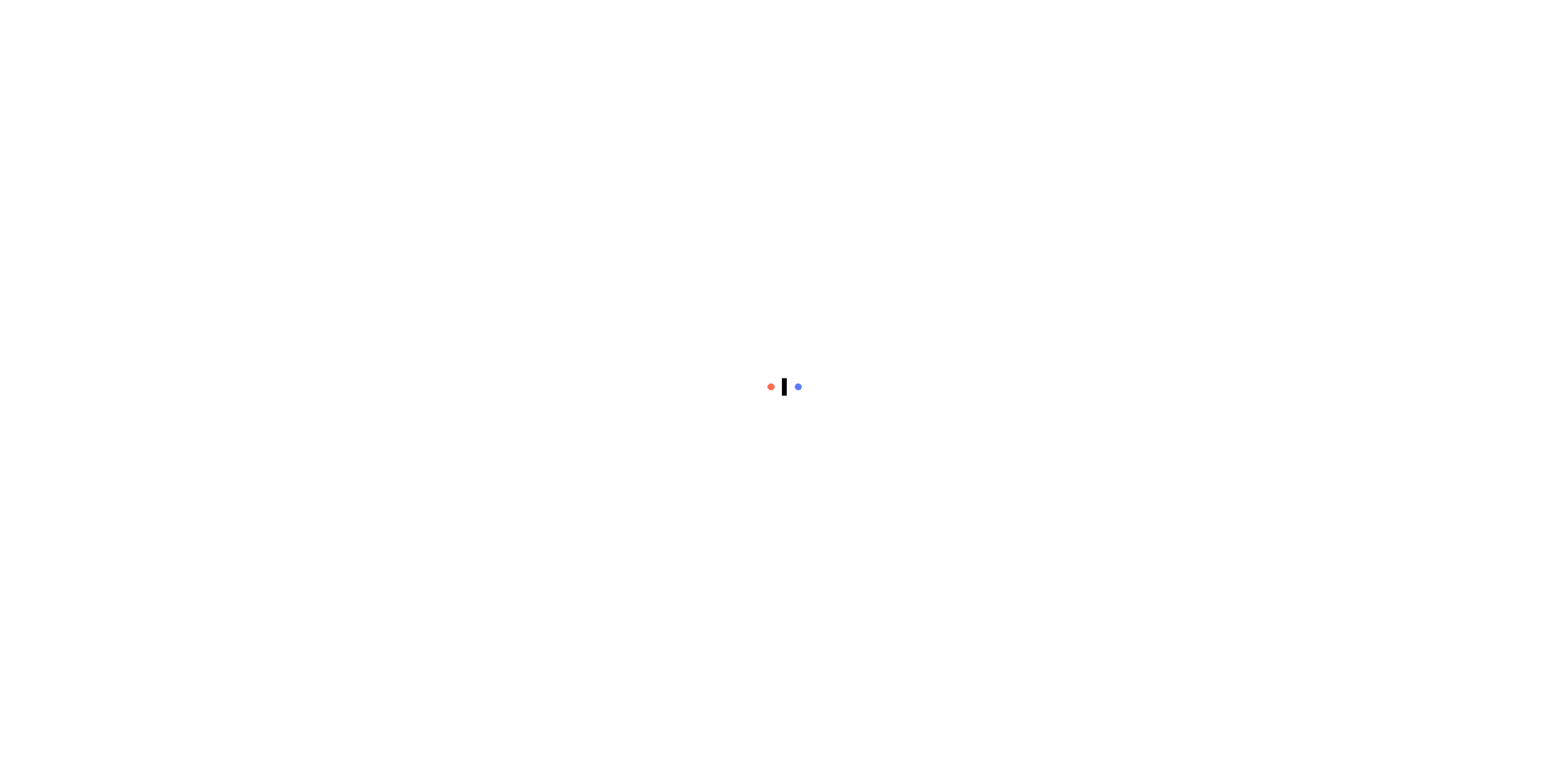 scroll, scrollTop: 0, scrollLeft: 0, axis: both 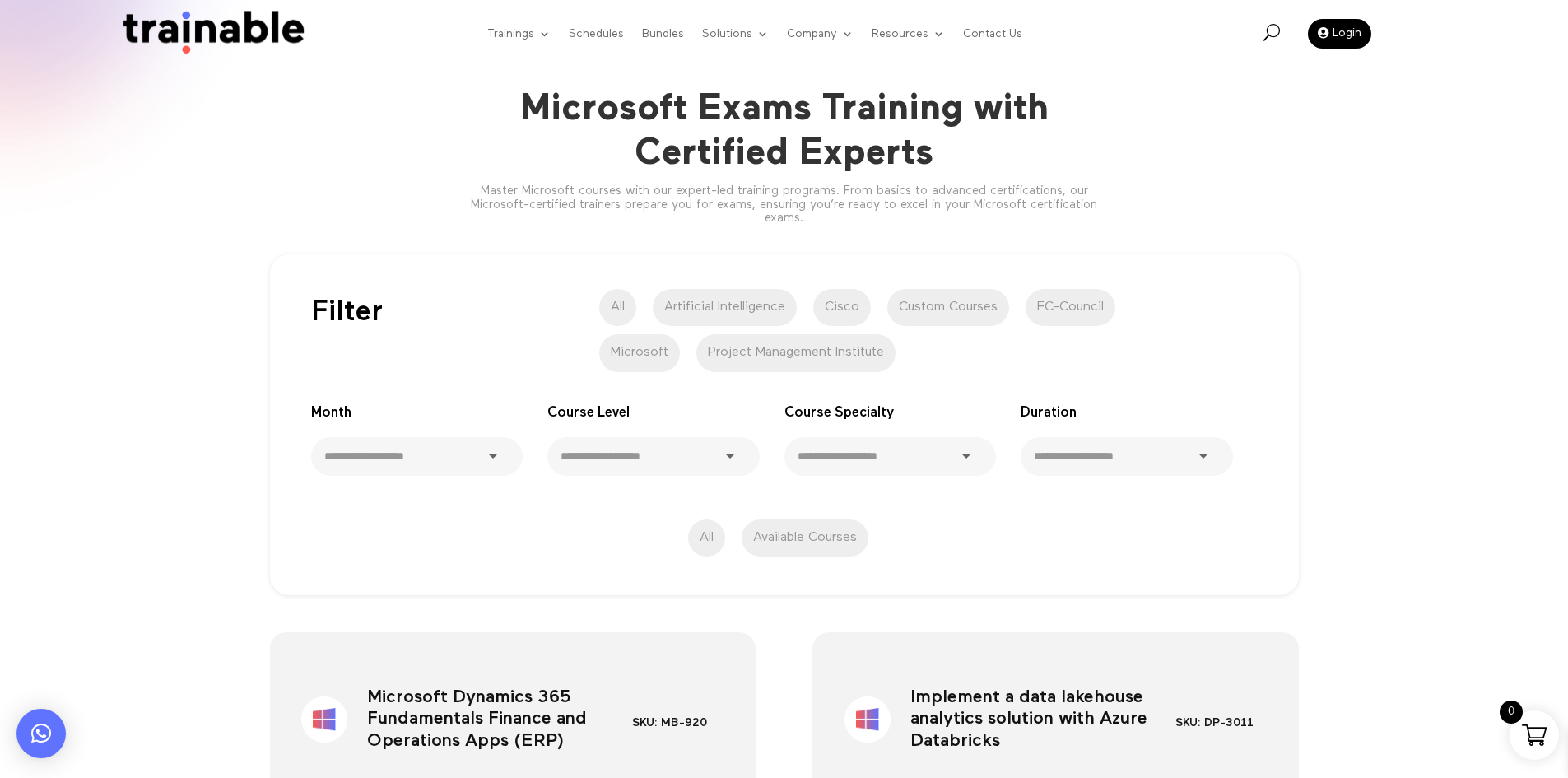 click at bounding box center [209, 34] 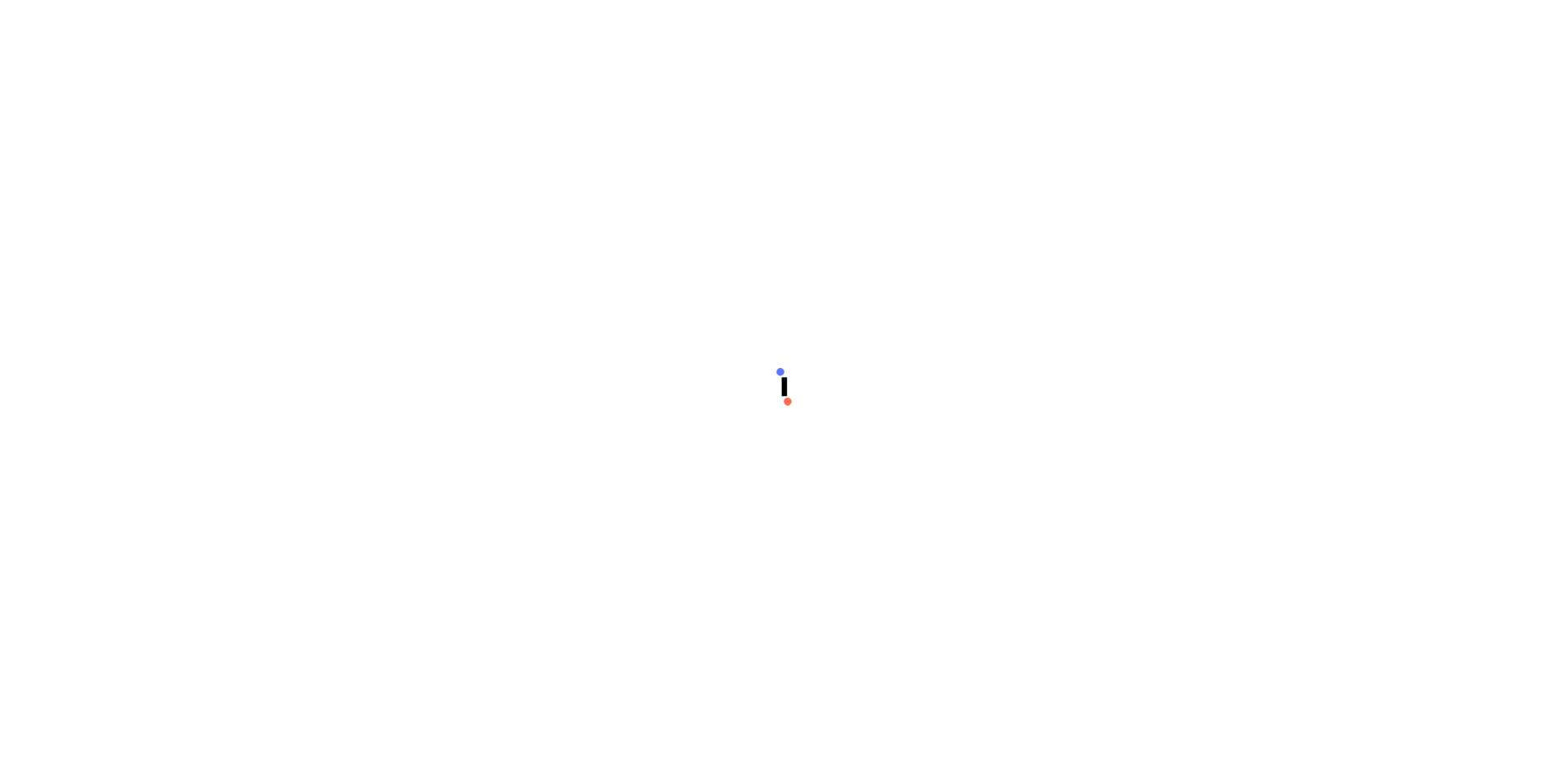 scroll, scrollTop: 0, scrollLeft: 0, axis: both 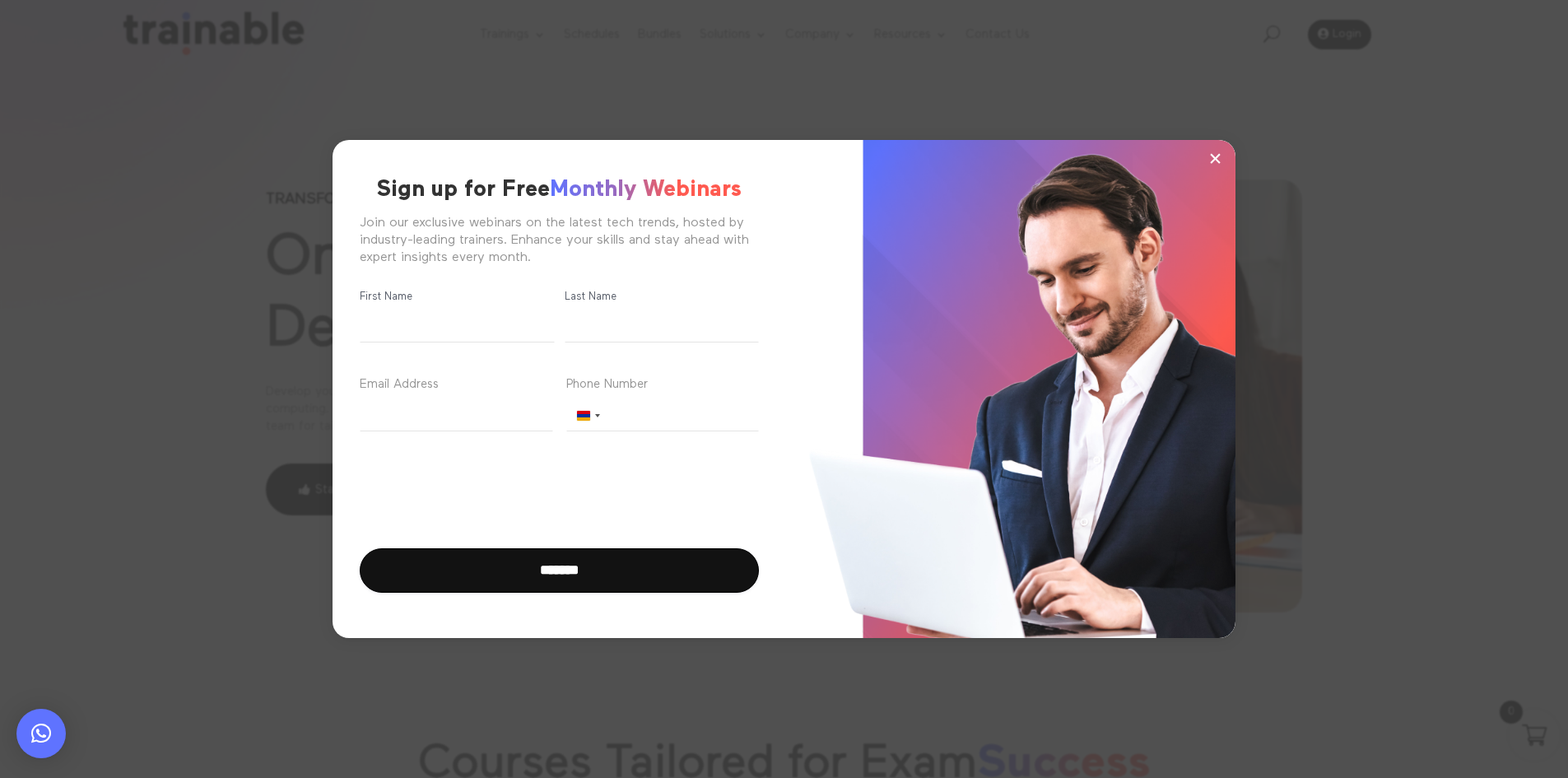 click on "×
Sign up for Free  Monthly Webinars
Join our exclusive webinars on the latest tech trends, hosted by industry-leading trainers. Enhance your skills and stay ahead with expert insights every month.
subscribe form popup
Name (Required)
First Name
Last Name Email Address (Required) Phone Number" at bounding box center (784, 389) 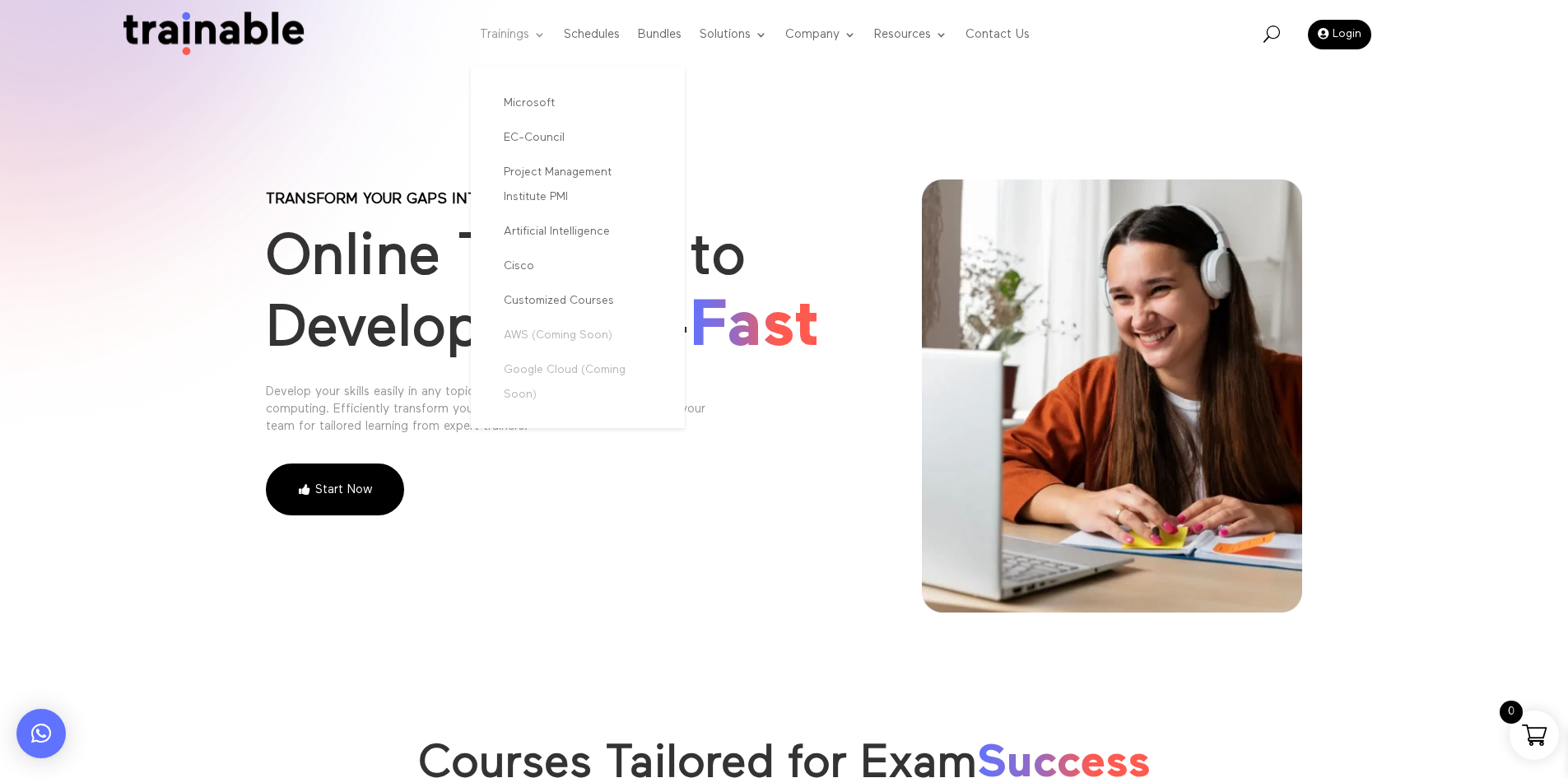 click on "Trainings" at bounding box center (513, 35) 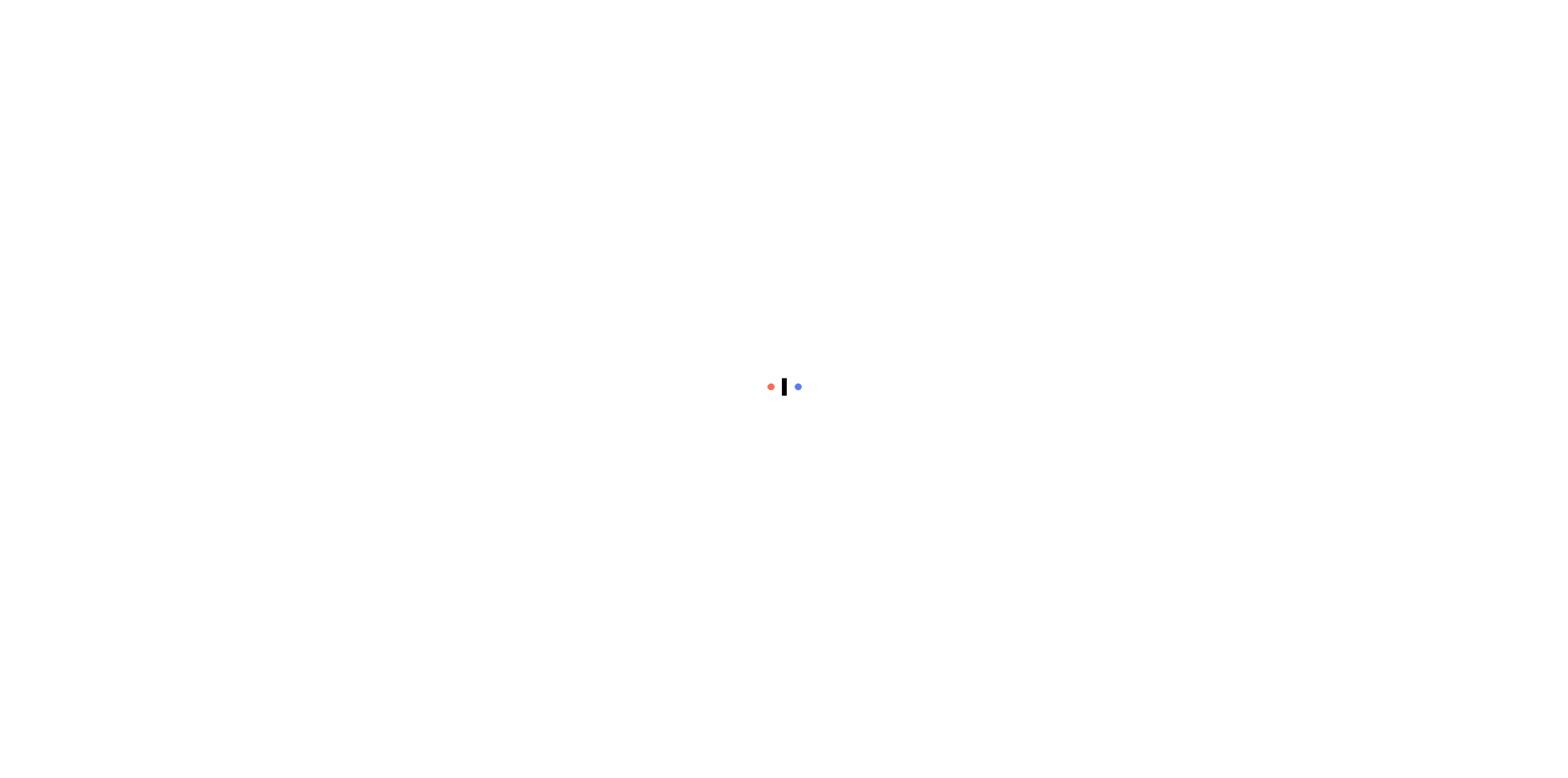 scroll, scrollTop: 0, scrollLeft: 0, axis: both 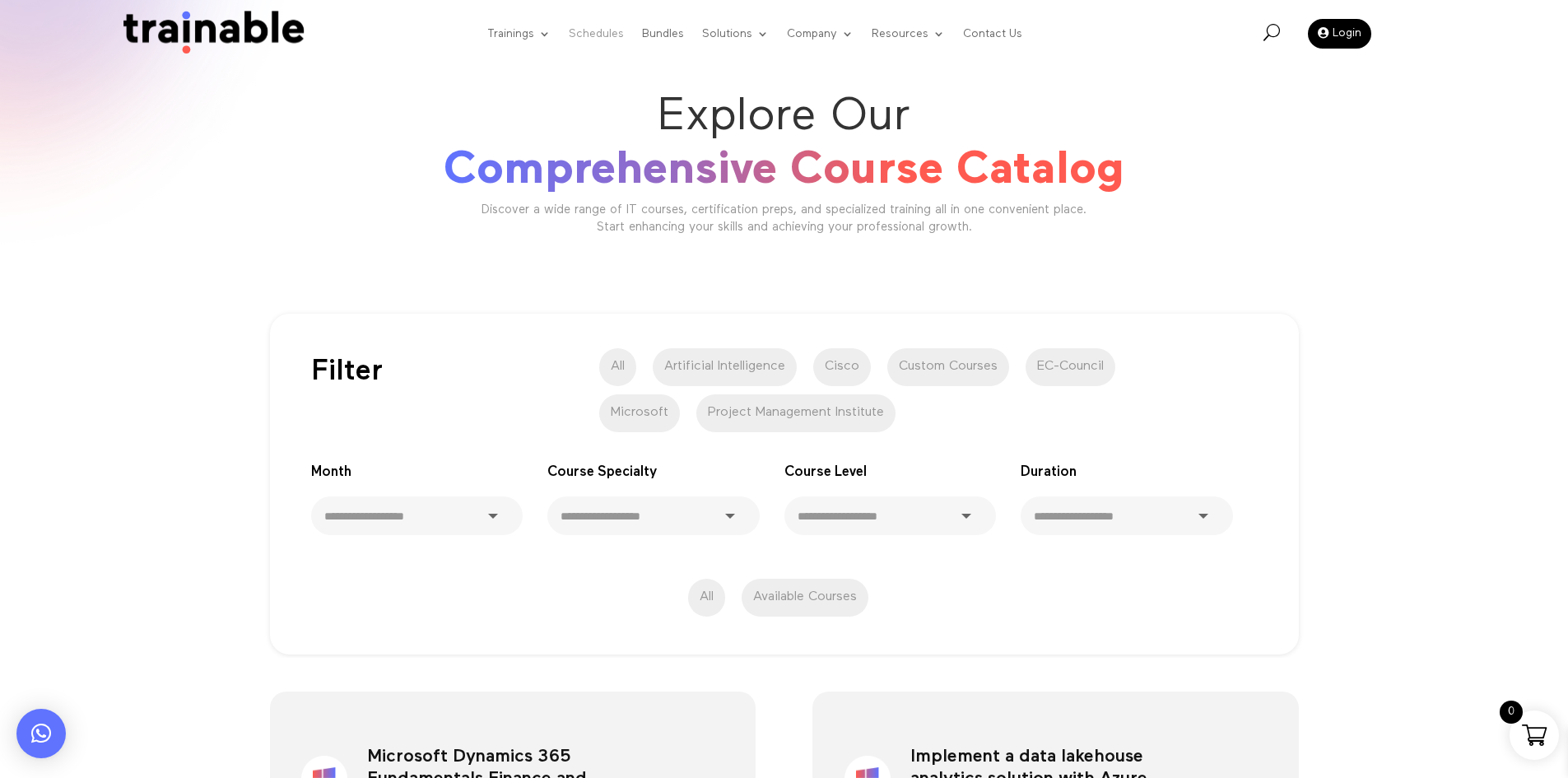 click on "Schedules" at bounding box center [596, 34] 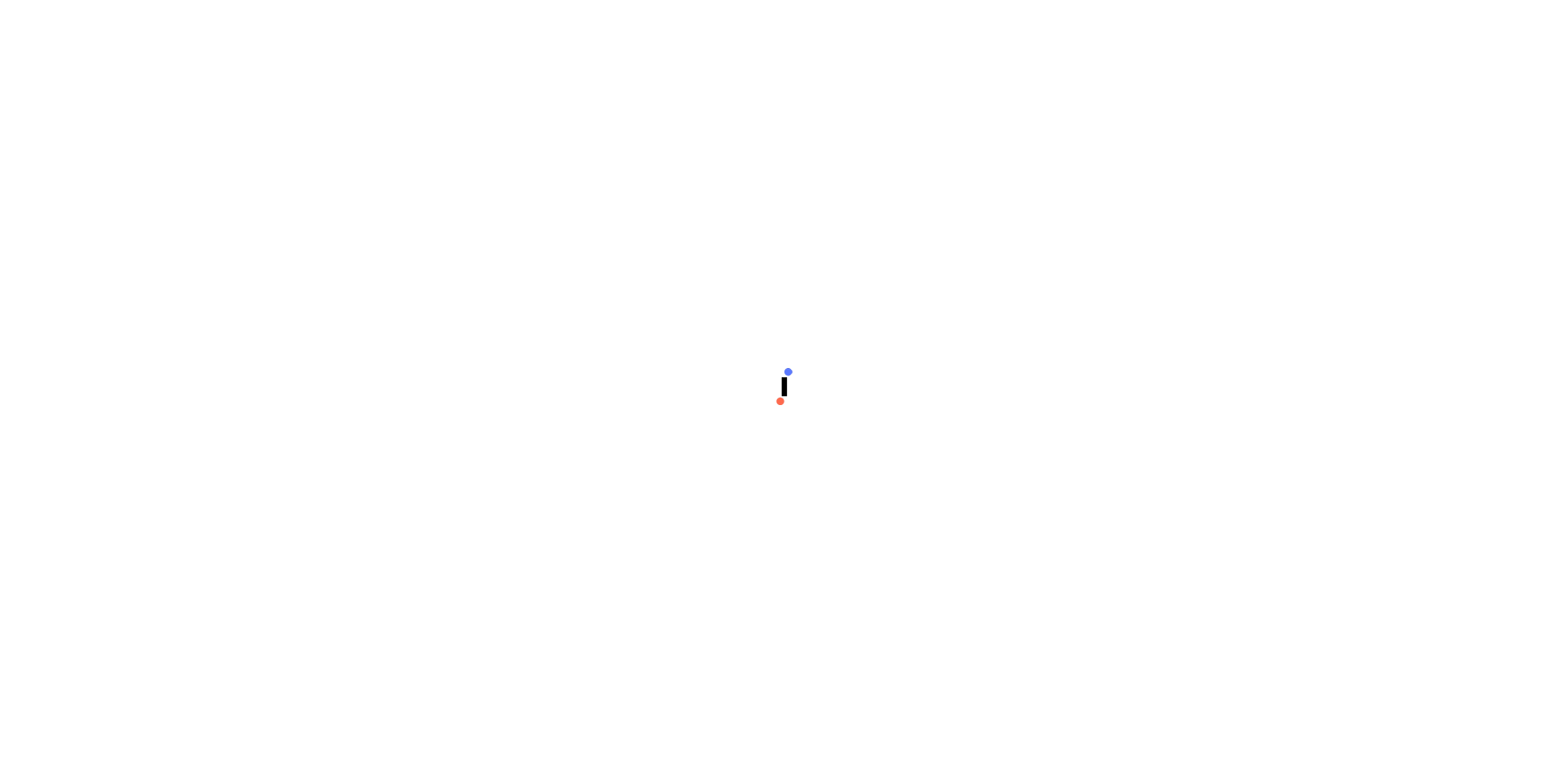 scroll, scrollTop: 0, scrollLeft: 0, axis: both 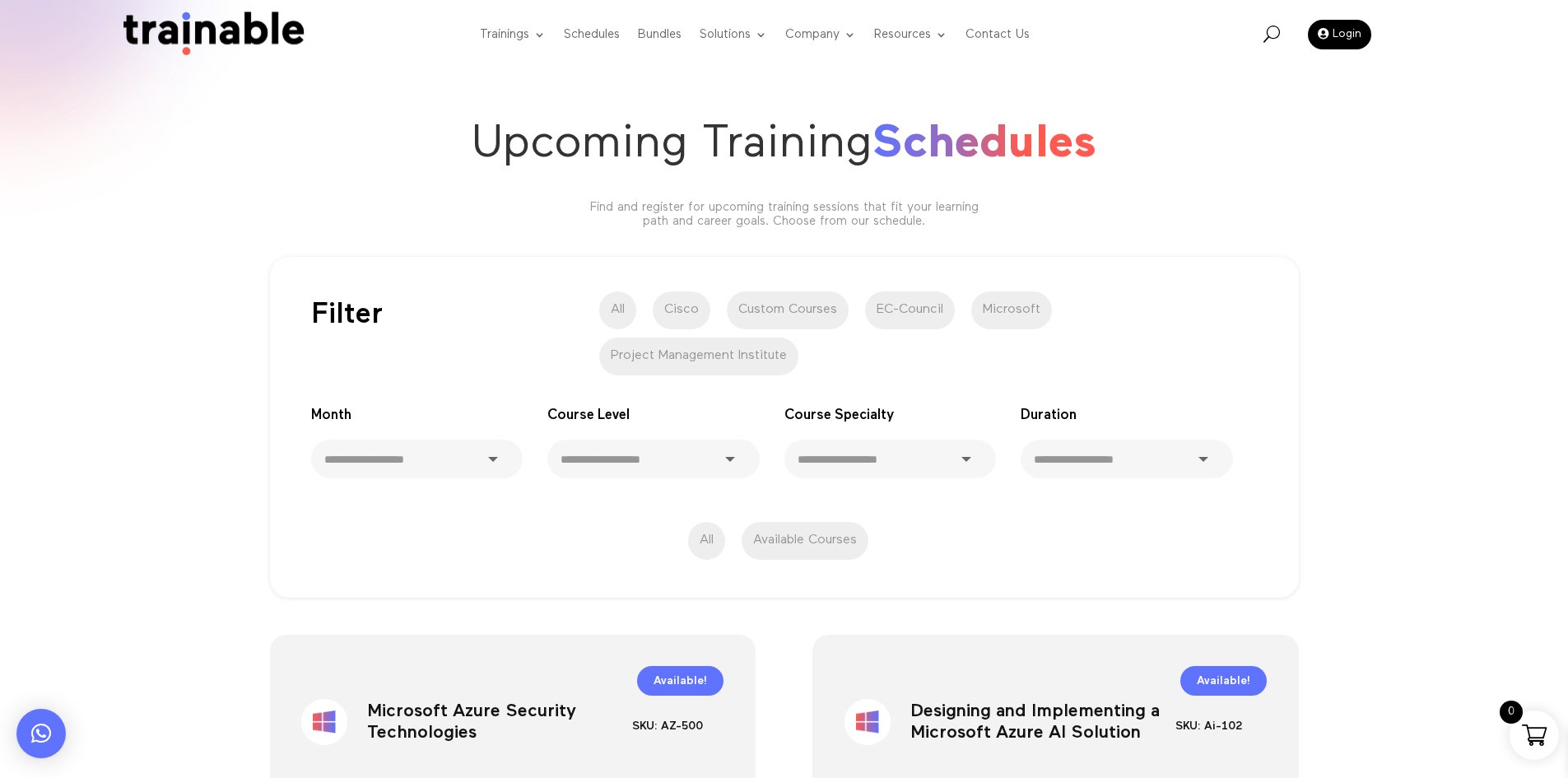 click on "Upcoming Training  Schedules
Find and register for upcoming training sessions that fit your learning path and career goals. Choose from our schedule." at bounding box center (784, 157) 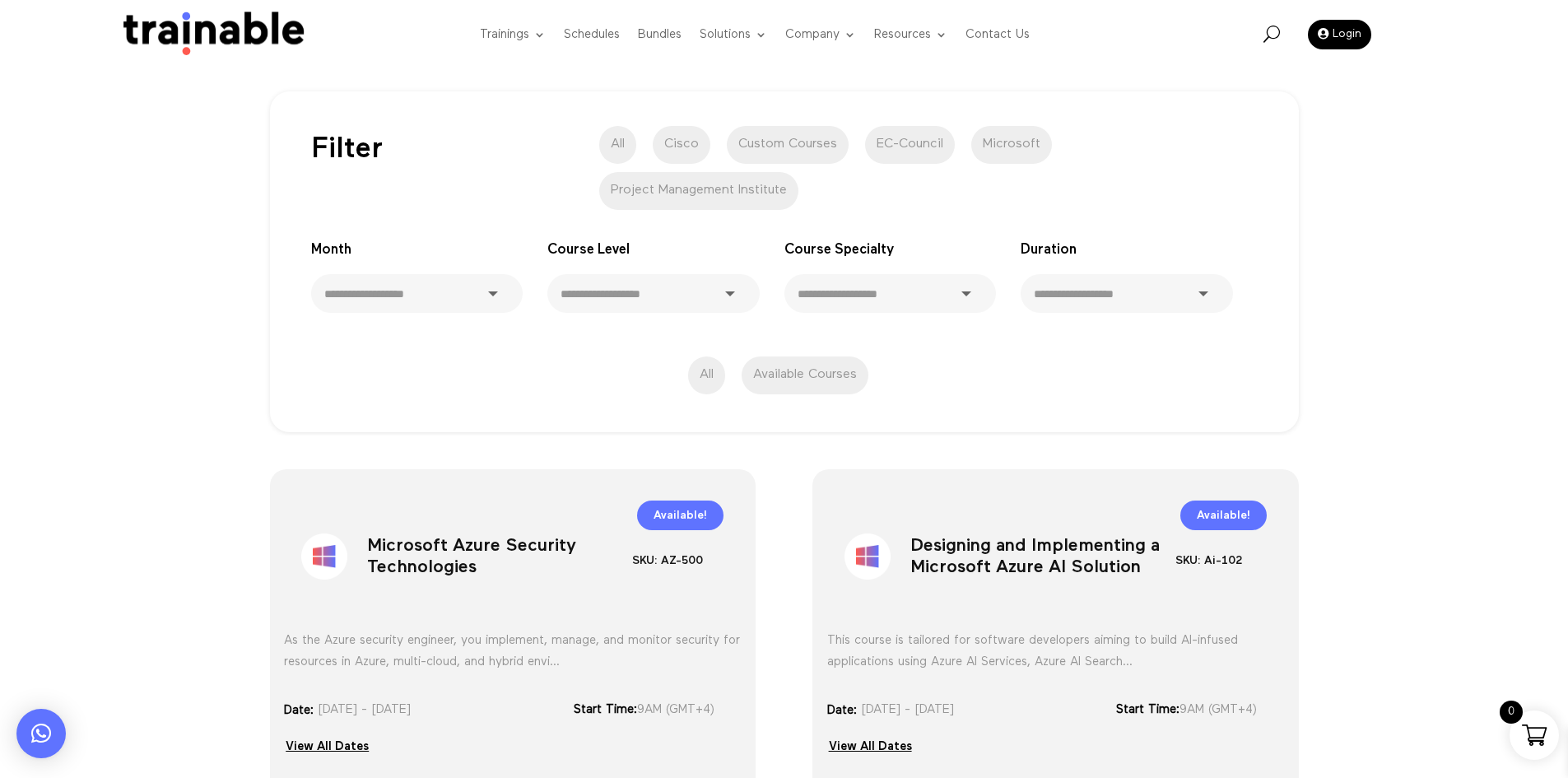scroll, scrollTop: 329, scrollLeft: 0, axis: vertical 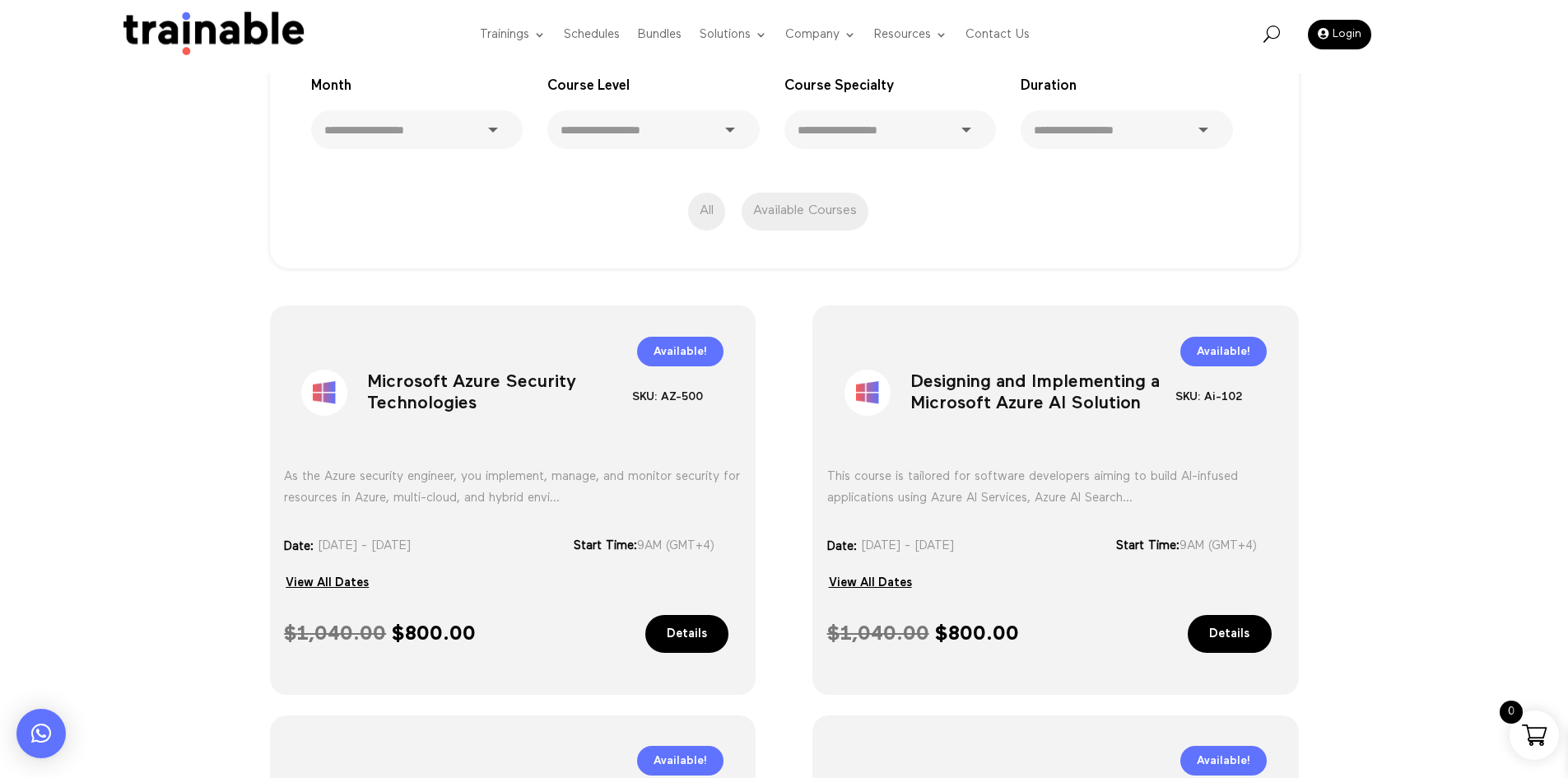 click on "Sale!" at bounding box center [784, 954] 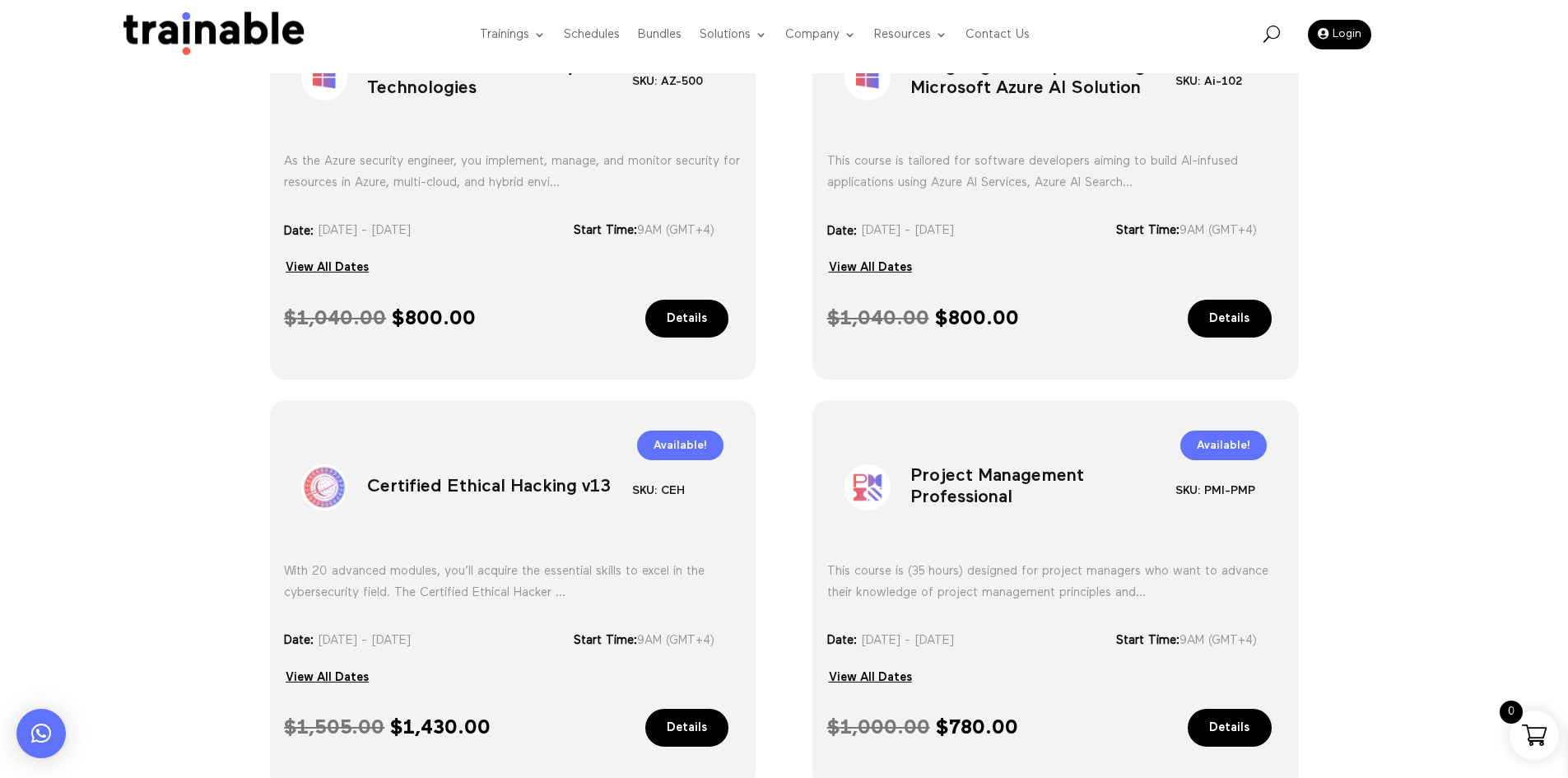 scroll, scrollTop: 823, scrollLeft: 0, axis: vertical 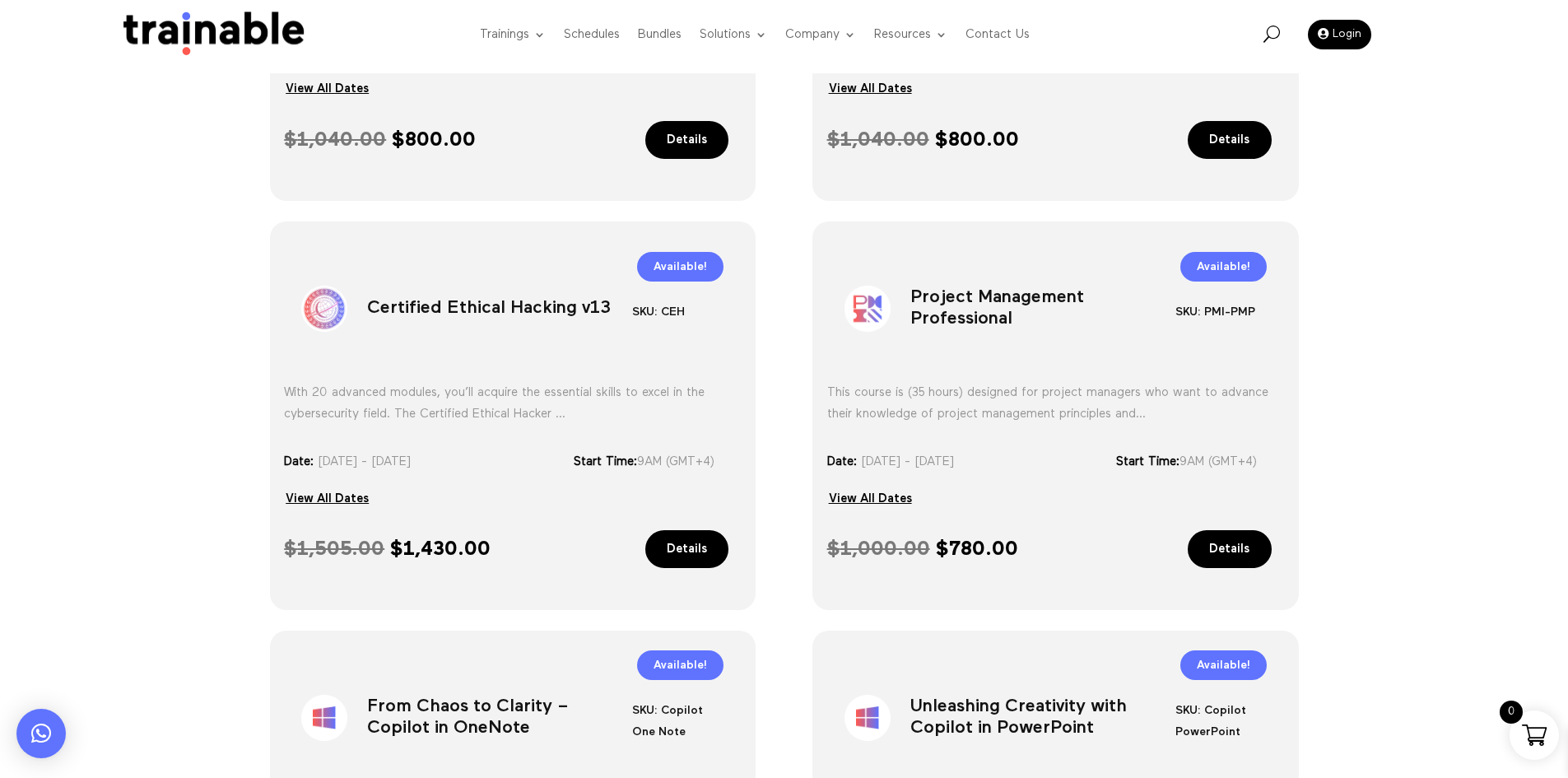 click on "Sale!" at bounding box center (784, 460) 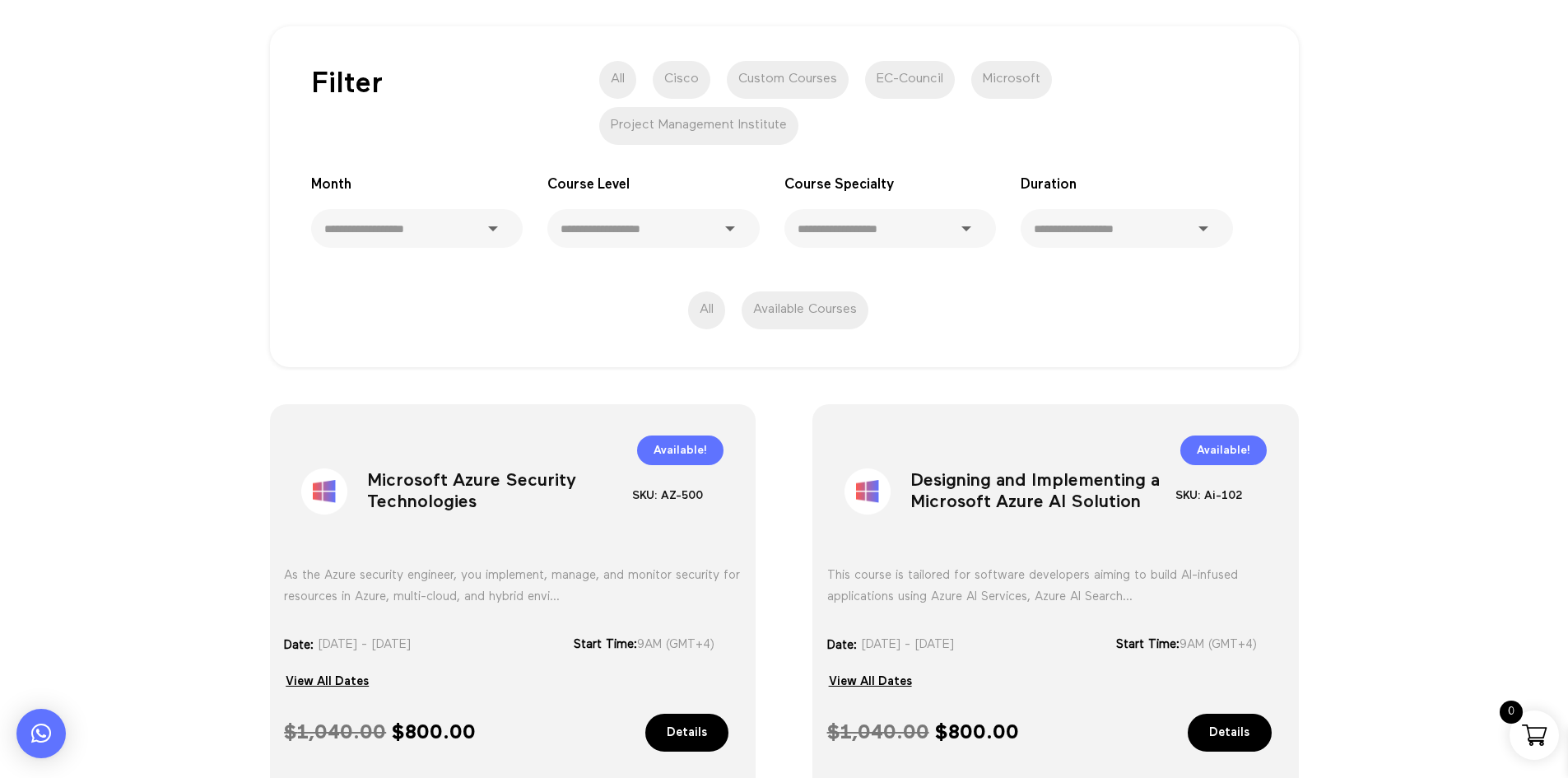 scroll, scrollTop: 0, scrollLeft: 0, axis: both 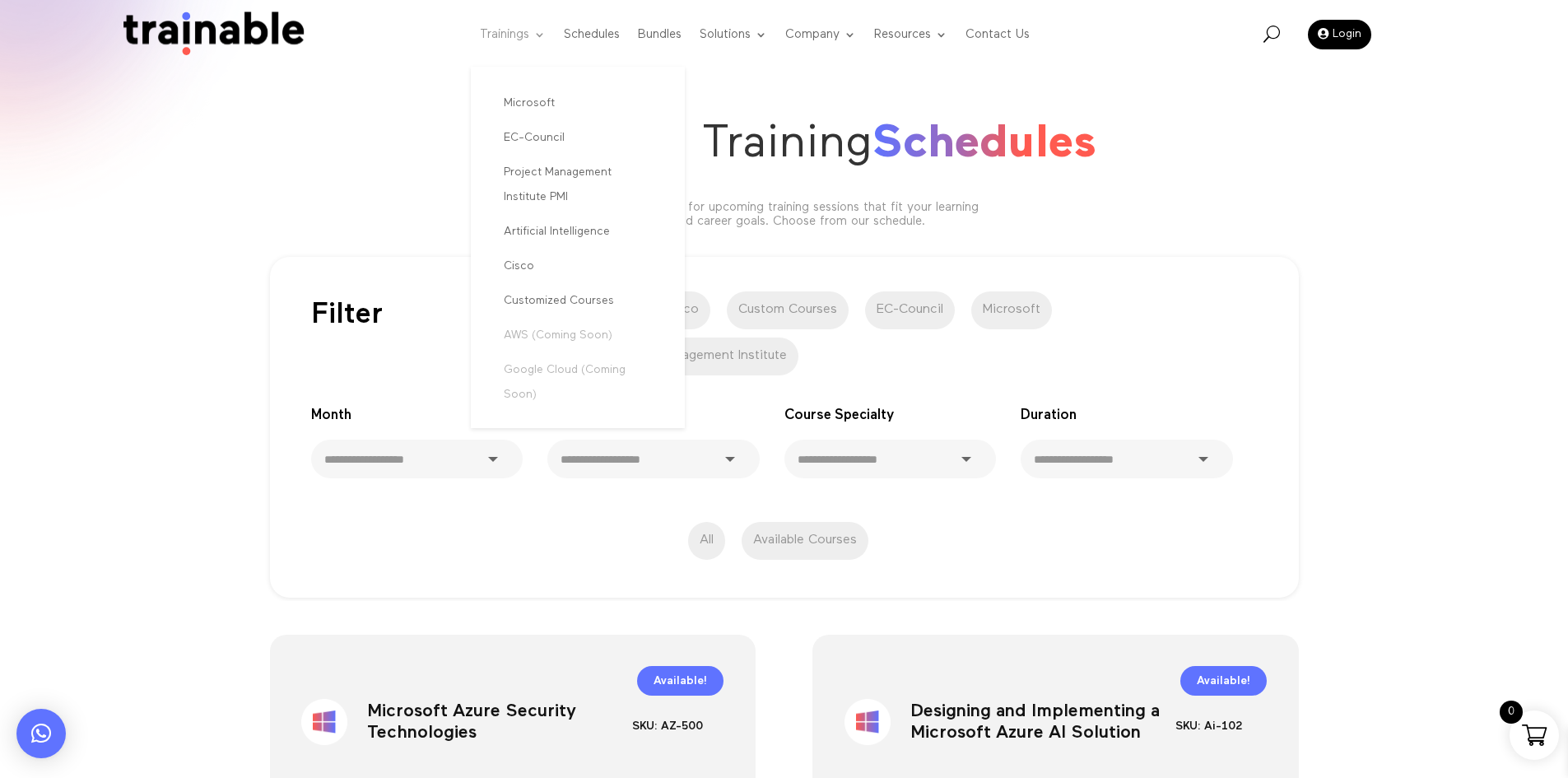 click on "Trainings" at bounding box center (513, 35) 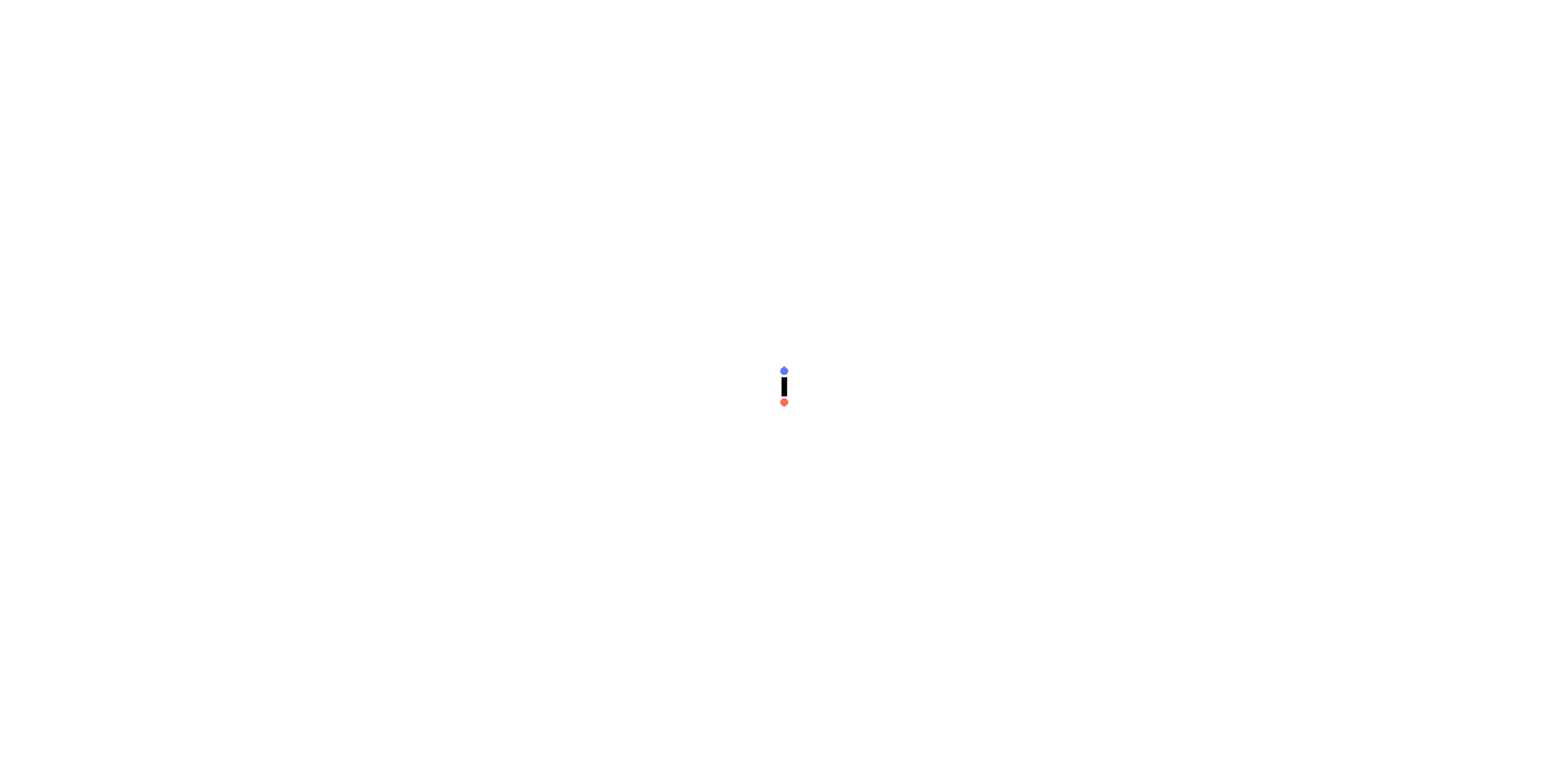 scroll, scrollTop: 0, scrollLeft: 0, axis: both 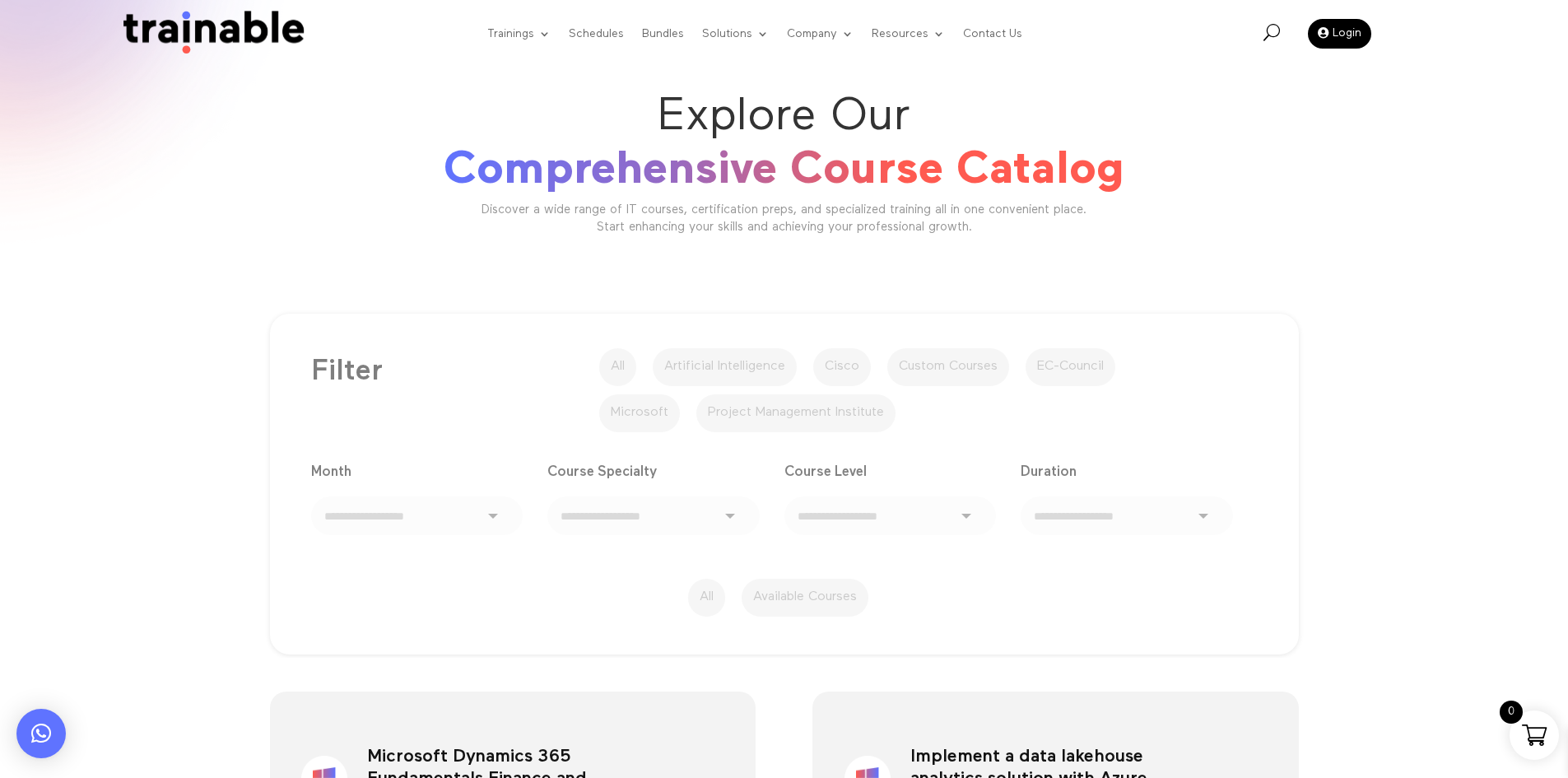 click on "**********" at bounding box center [784, 464] 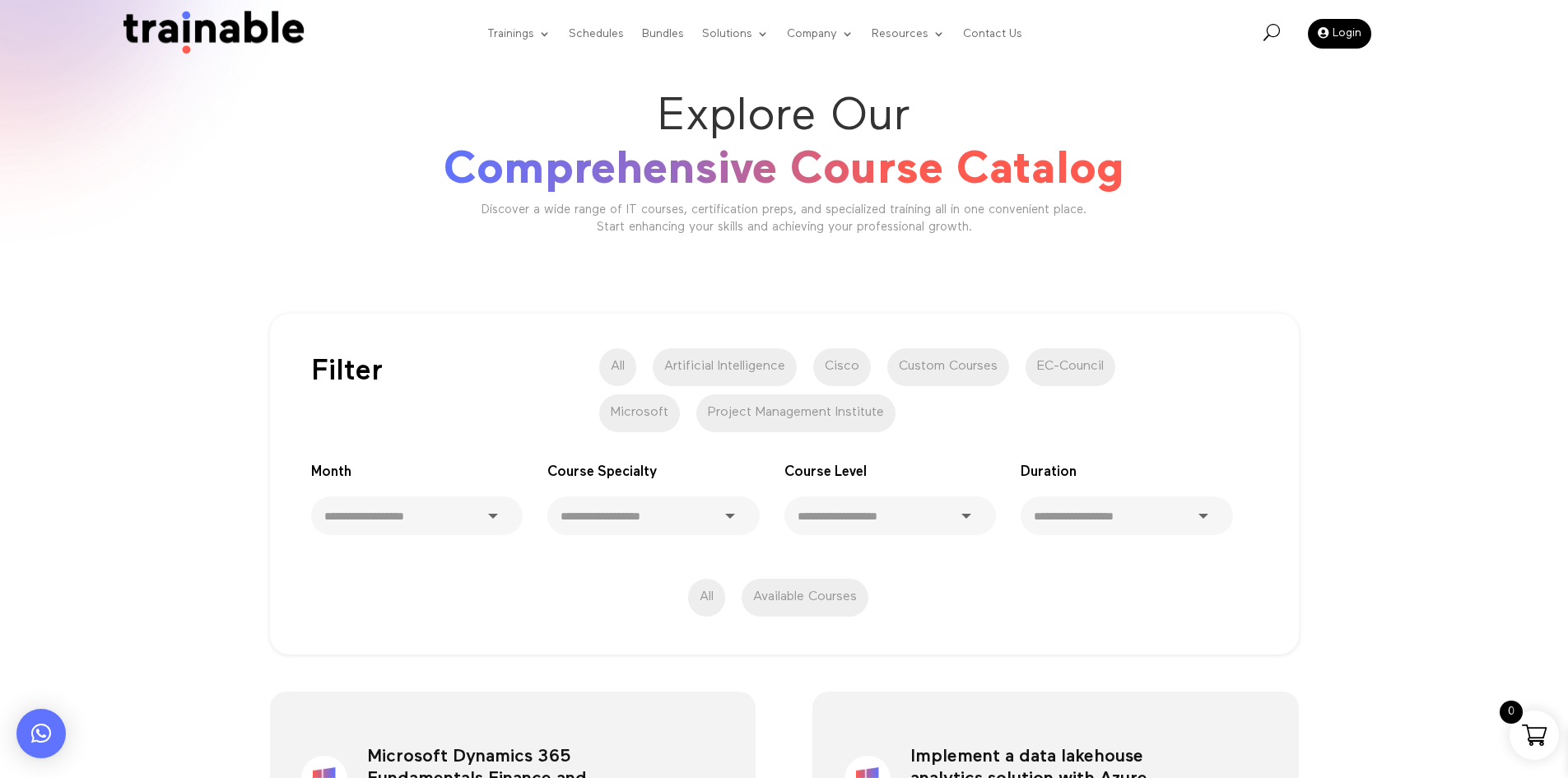 click on "Artificial Intelligence" at bounding box center (724, 367) 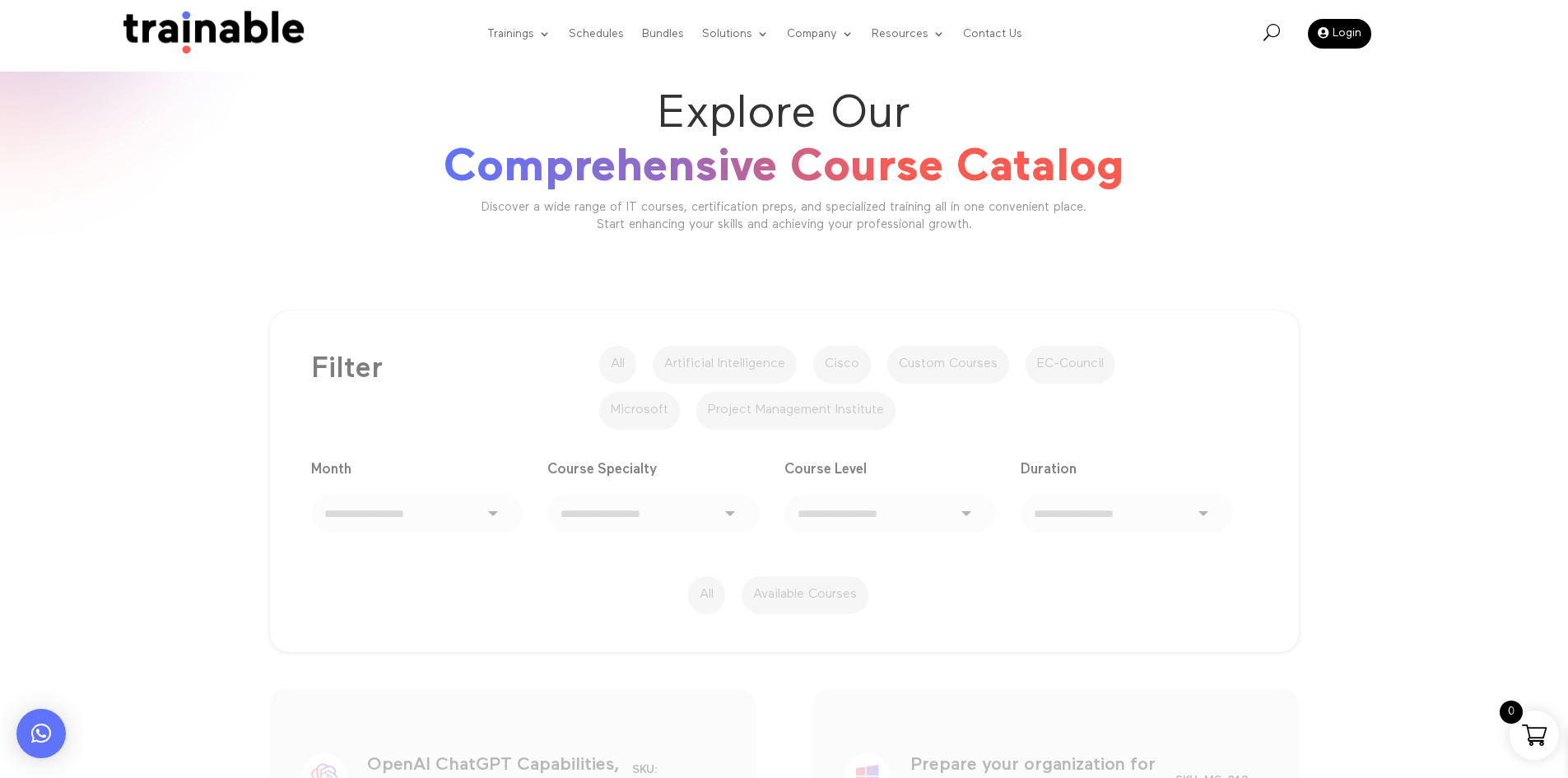 scroll, scrollTop: 0, scrollLeft: 0, axis: both 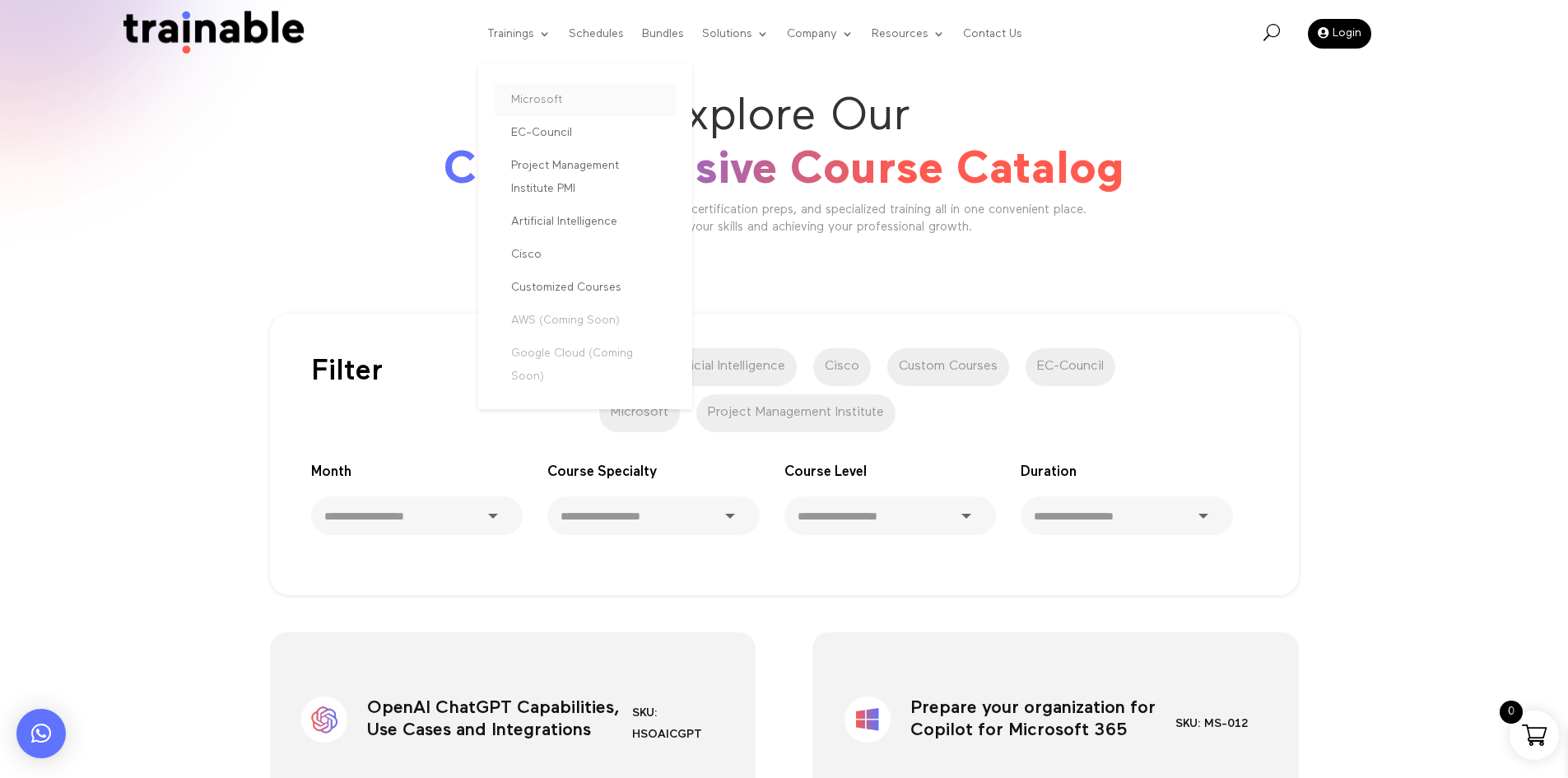 click on "Microsoft" at bounding box center [585, 100] 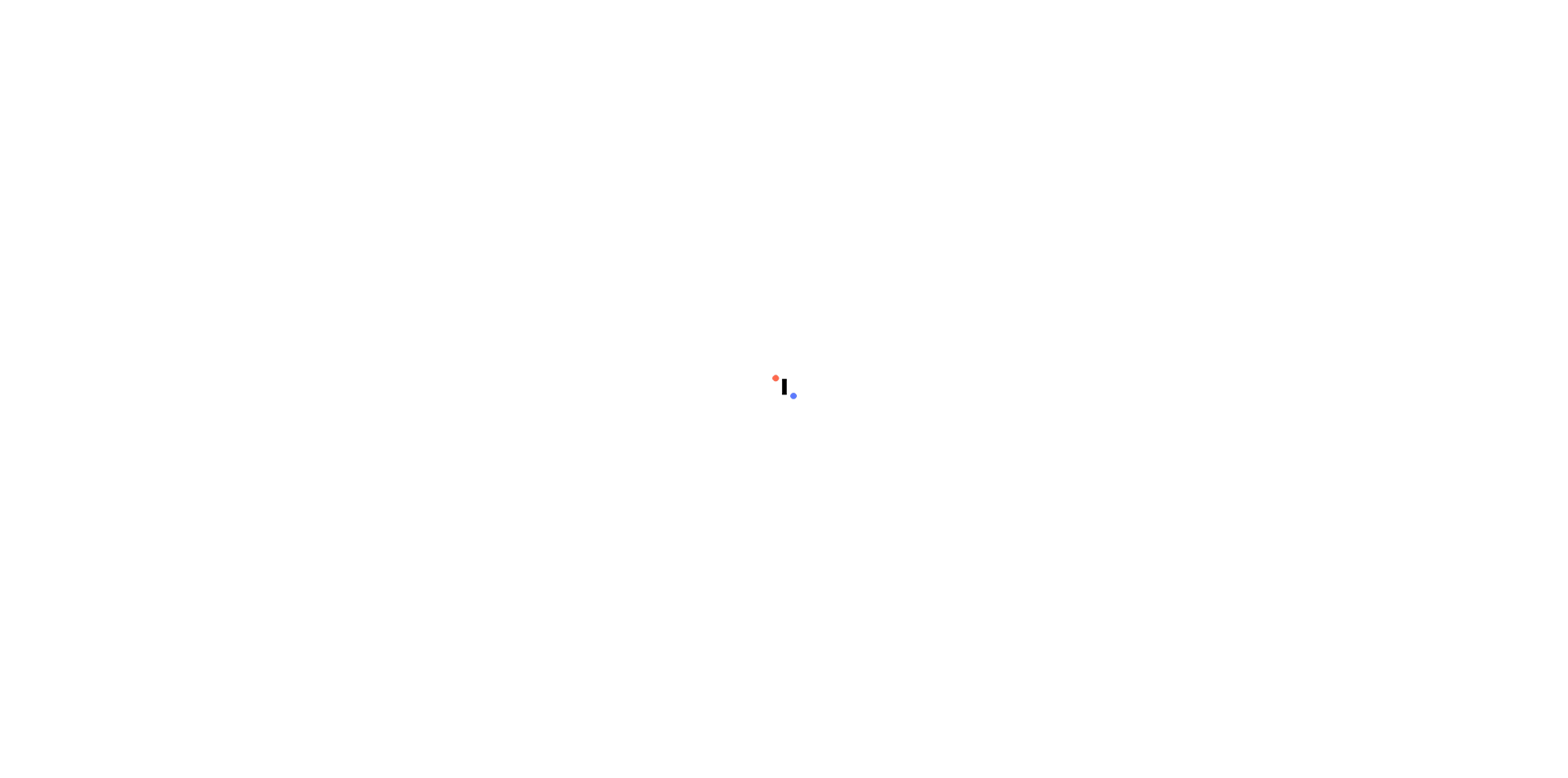 scroll, scrollTop: 0, scrollLeft: 0, axis: both 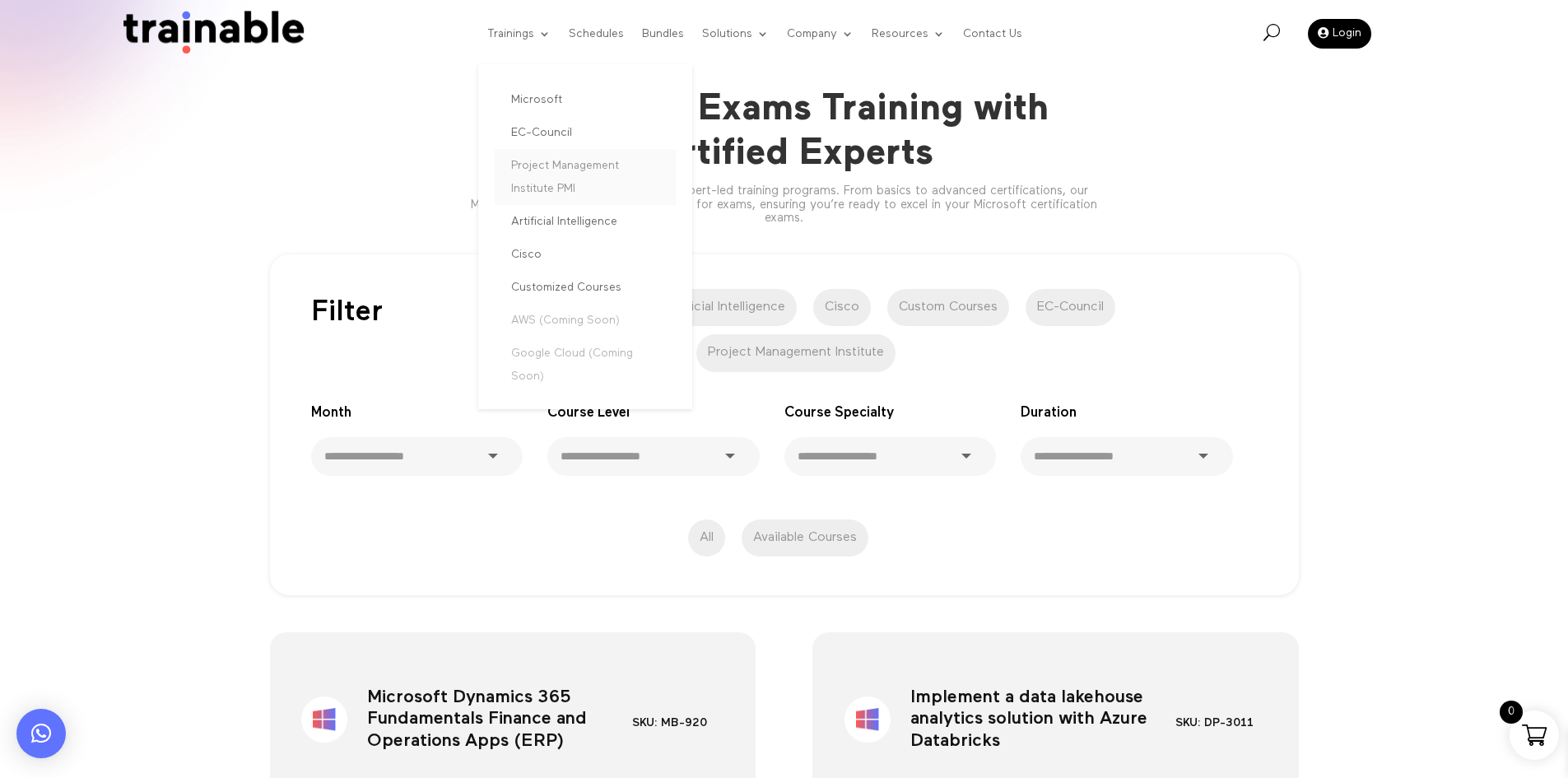 click on "Project Management Institute PMI" at bounding box center (585, 177) 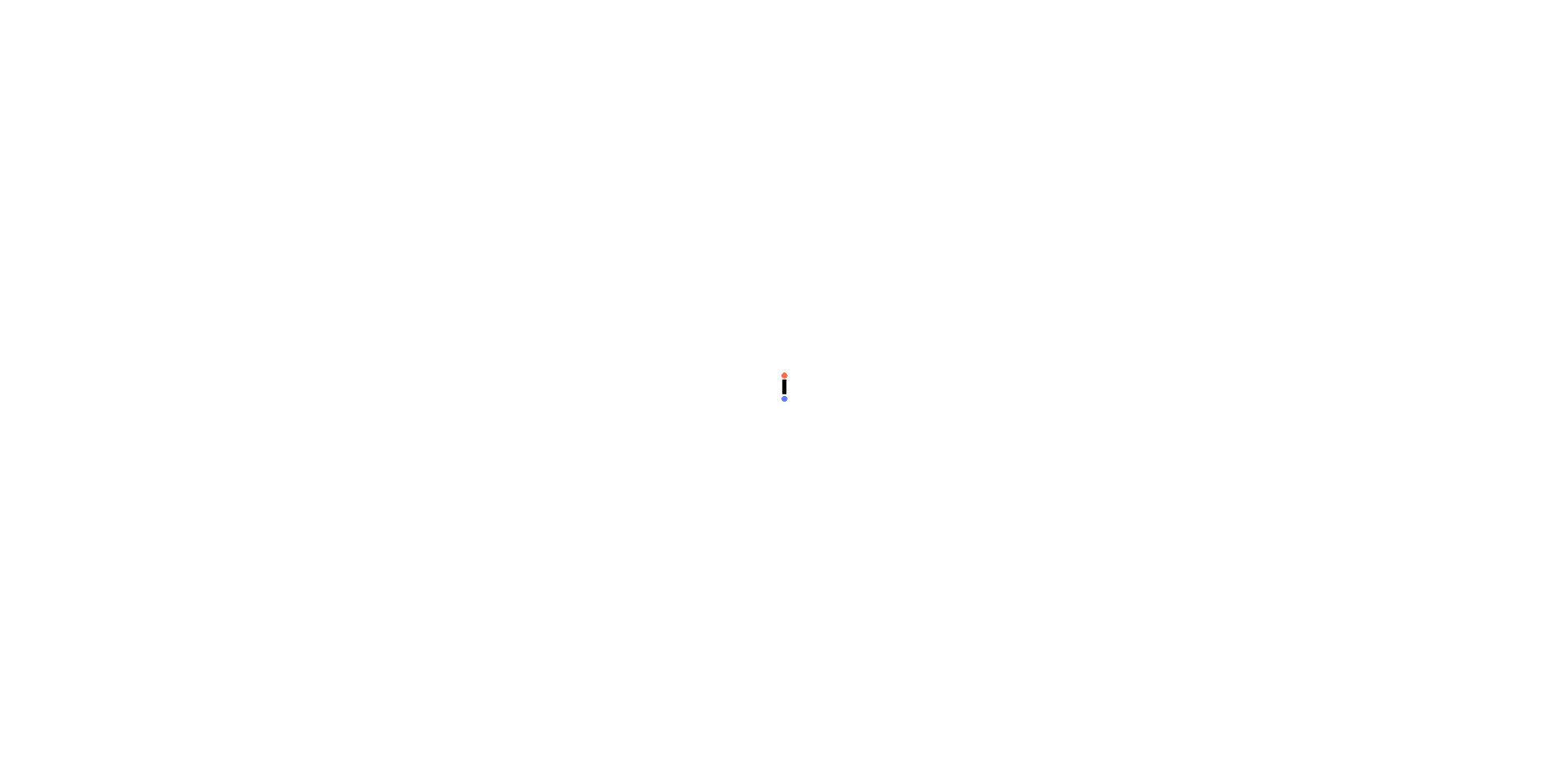 scroll, scrollTop: 0, scrollLeft: 0, axis: both 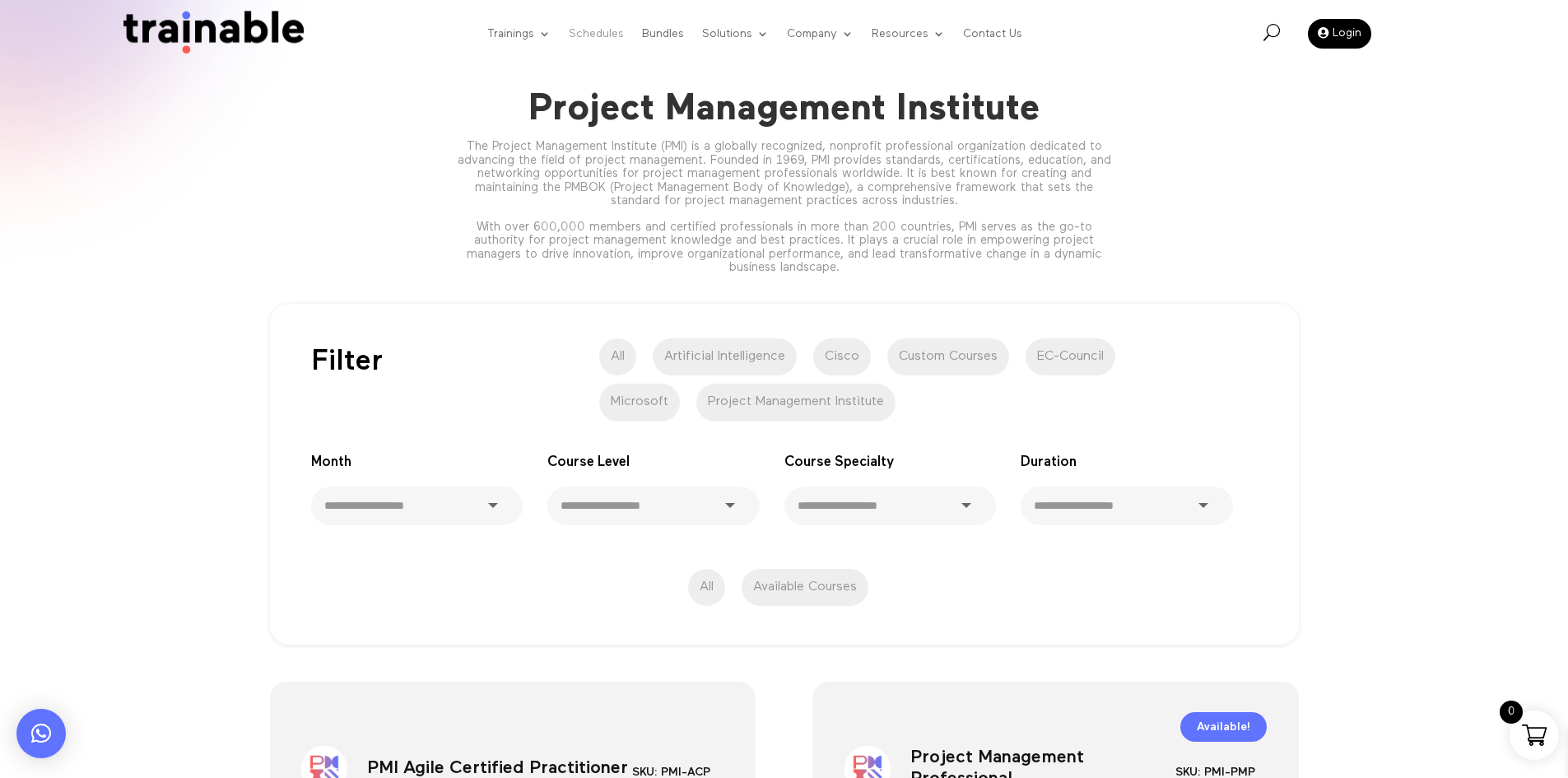 click on "Schedules" at bounding box center (596, 34) 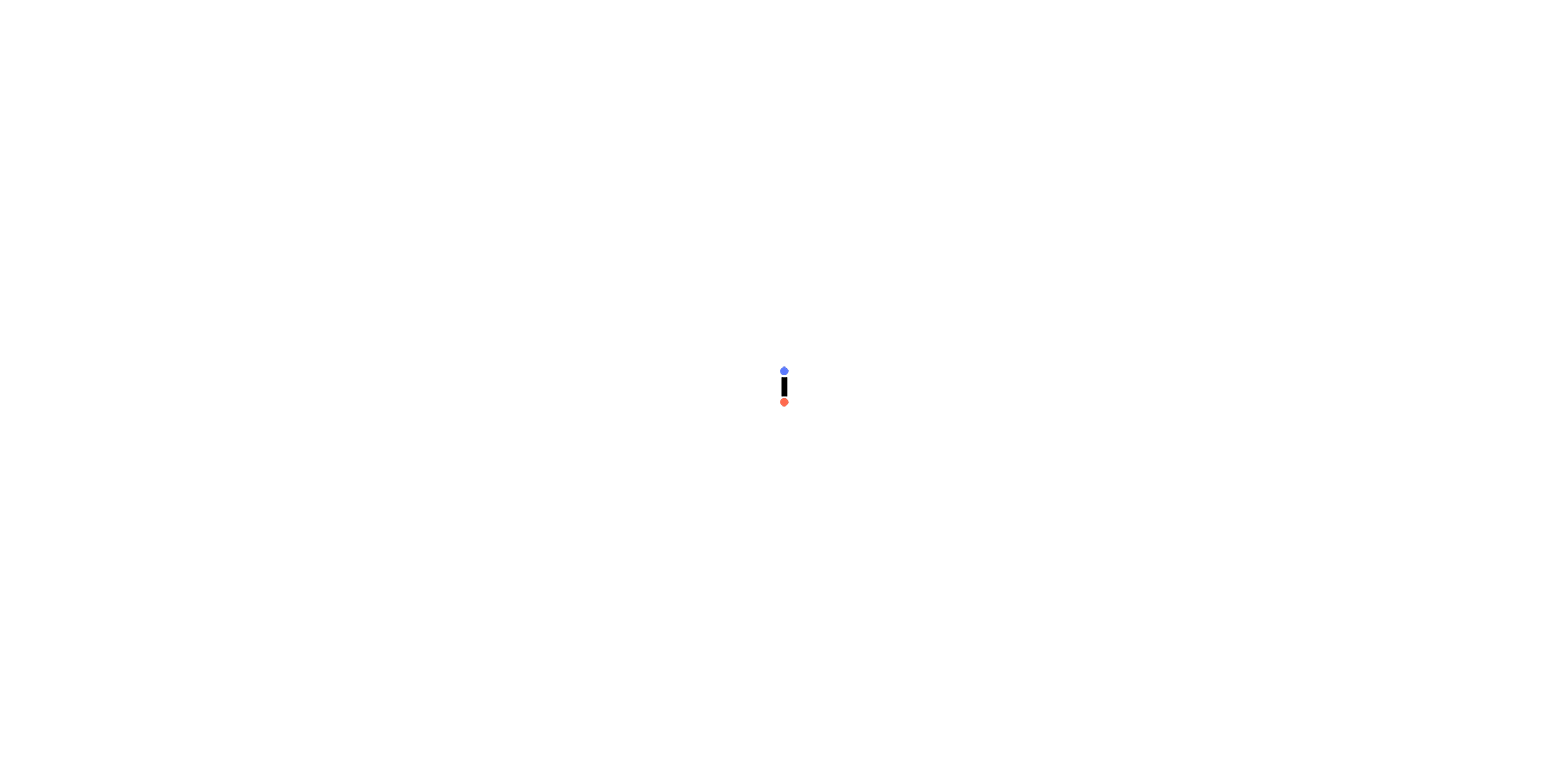 scroll, scrollTop: 0, scrollLeft: 0, axis: both 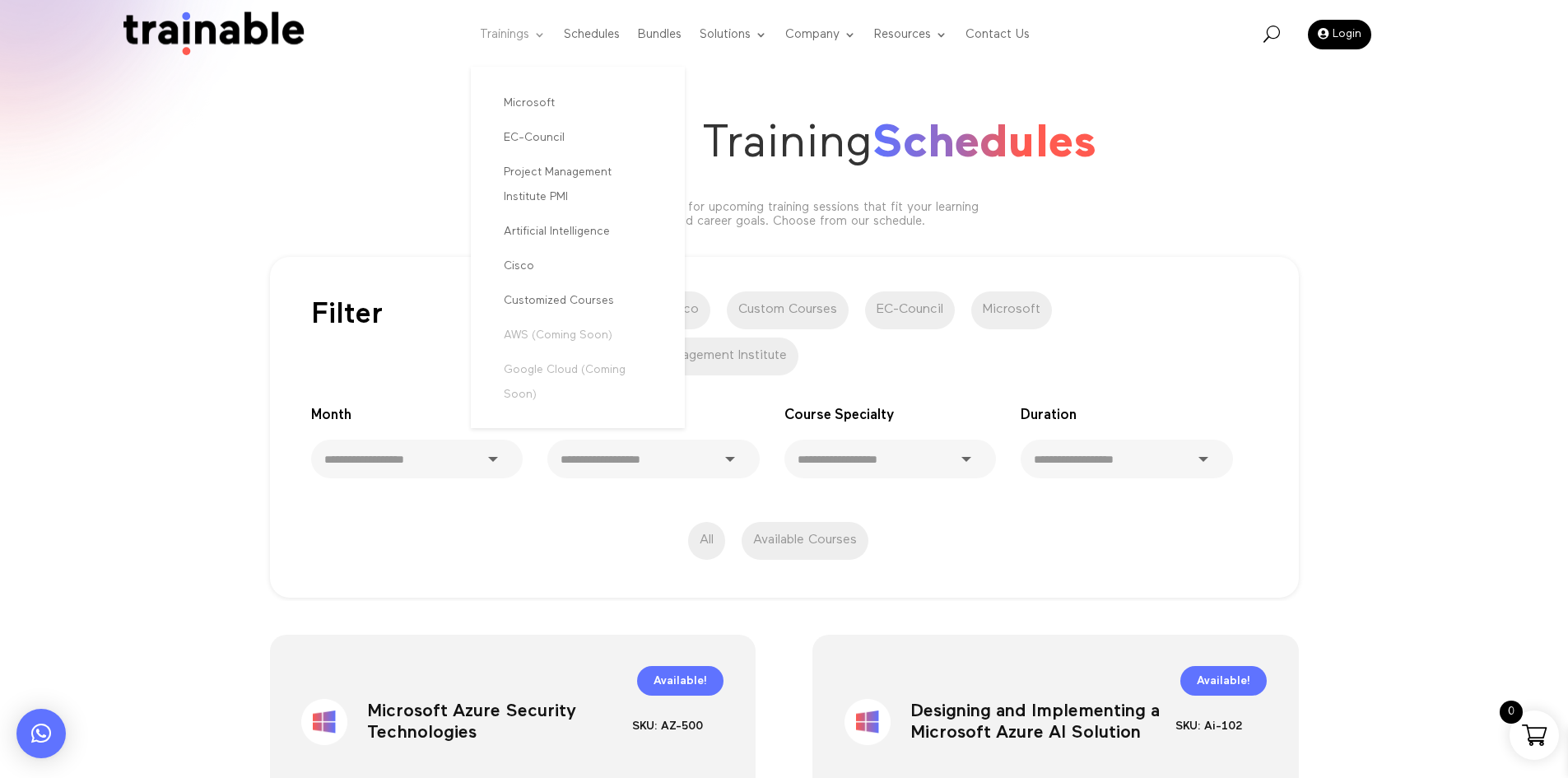 click on "Trainings" at bounding box center [513, 35] 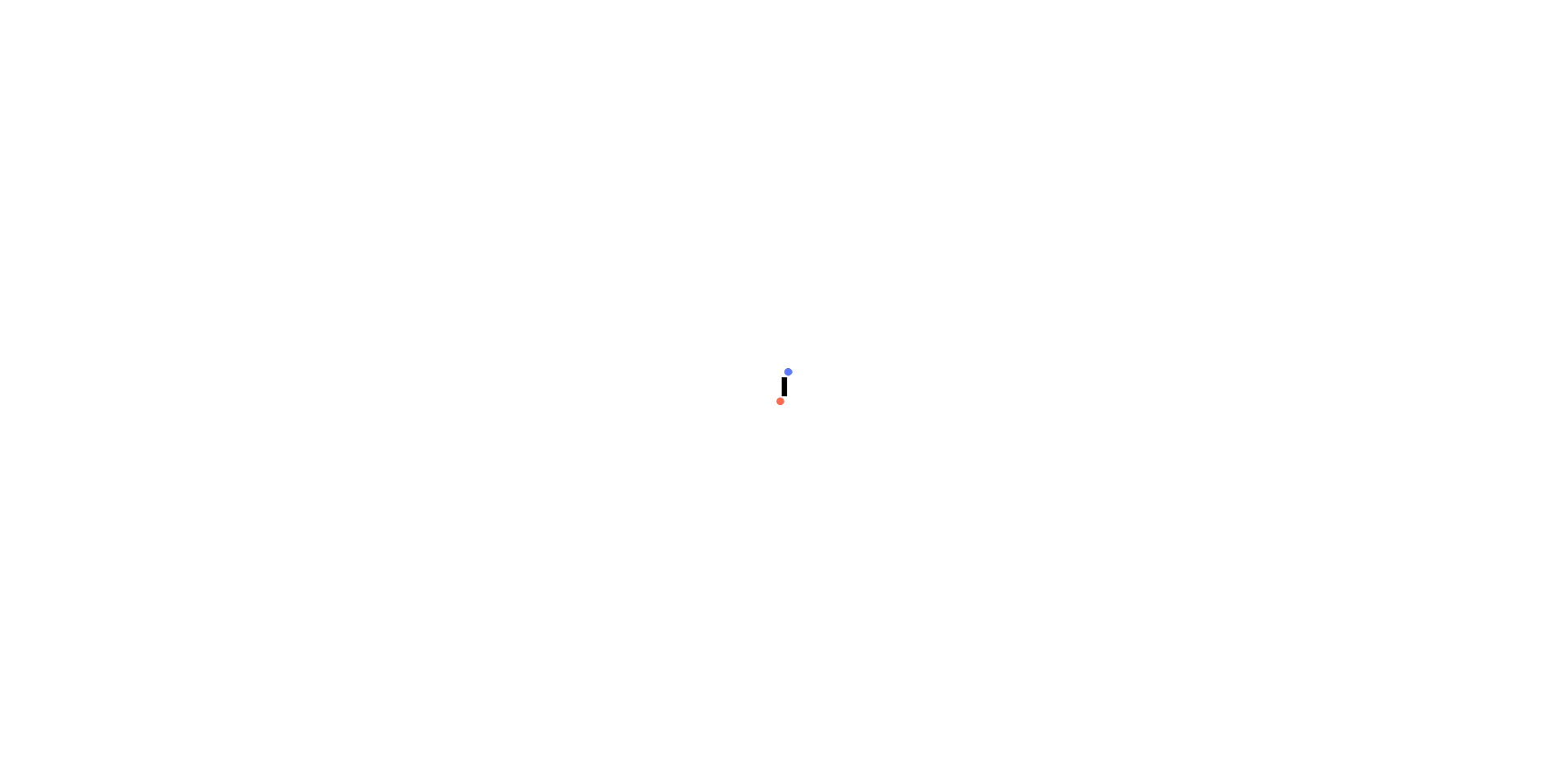scroll, scrollTop: 0, scrollLeft: 0, axis: both 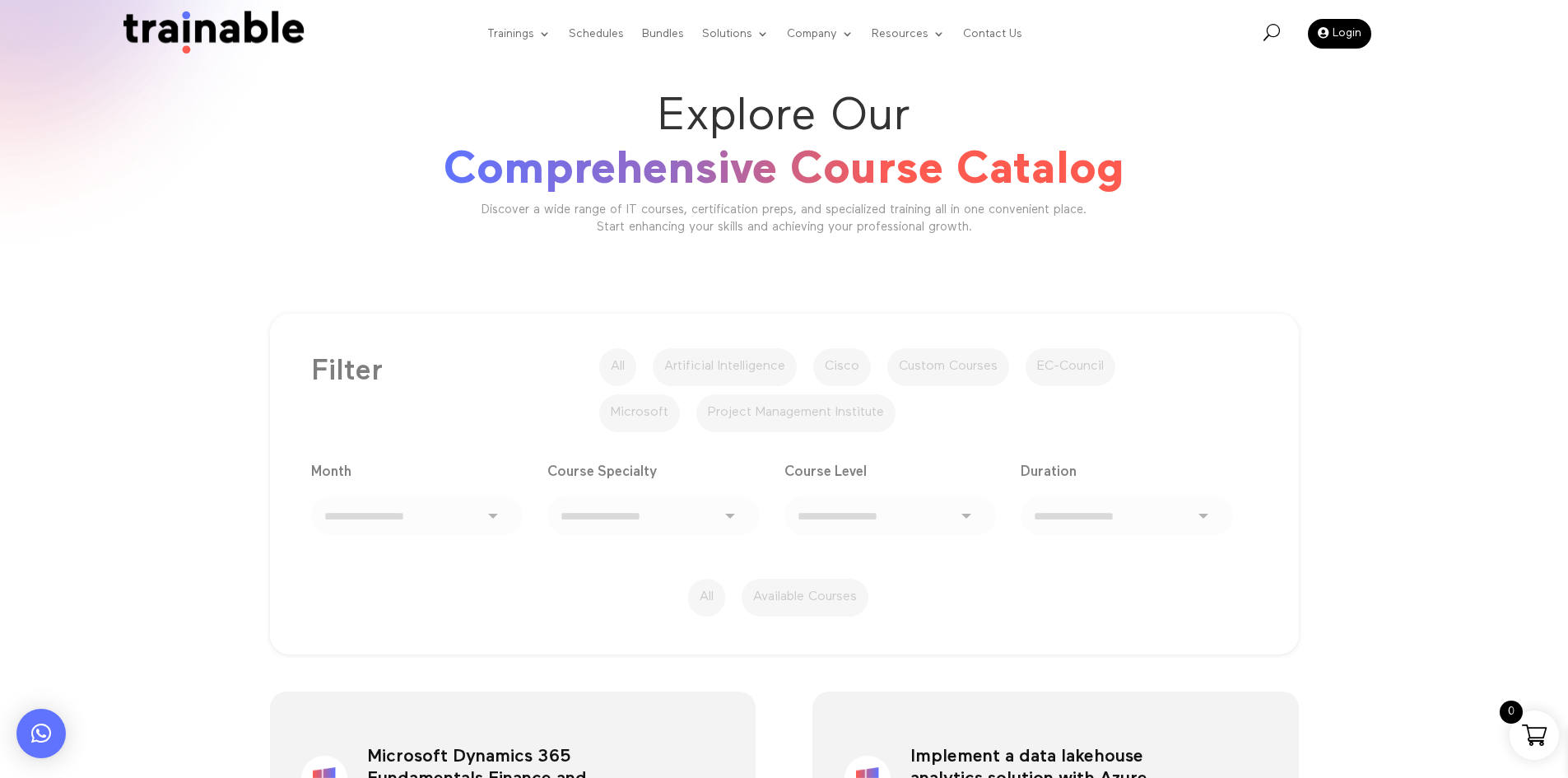click on "Discover a wide range of IT courses, certification preps, and specialized training all in one convenient place. Start enhancing your skills and achieving your professional growth." at bounding box center [784, 218] 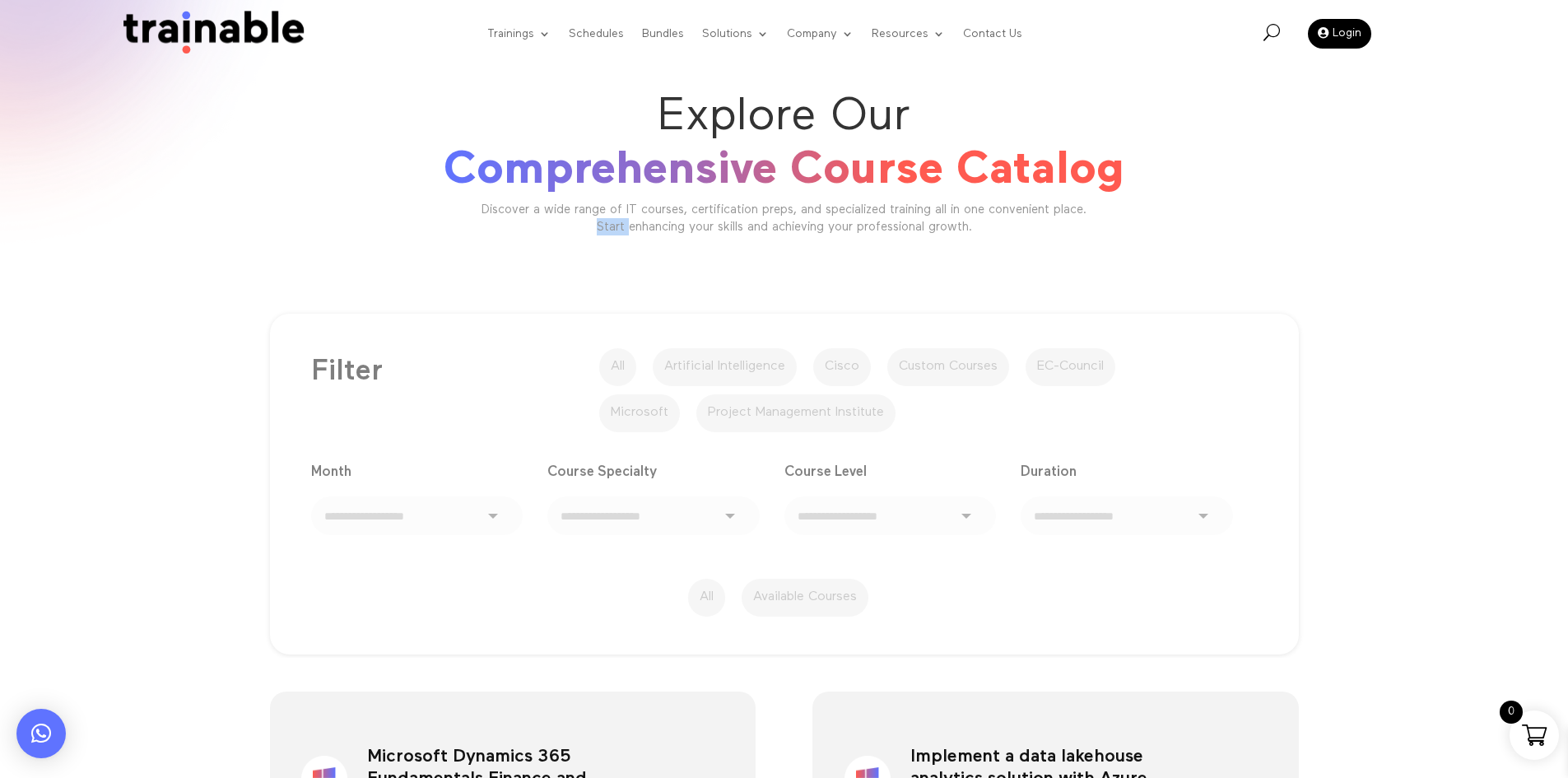click on "Discover a wide range of IT courses, certification preps, and specialized training all in one convenient place. Start enhancing your skills and achieving your professional growth." at bounding box center [784, 218] 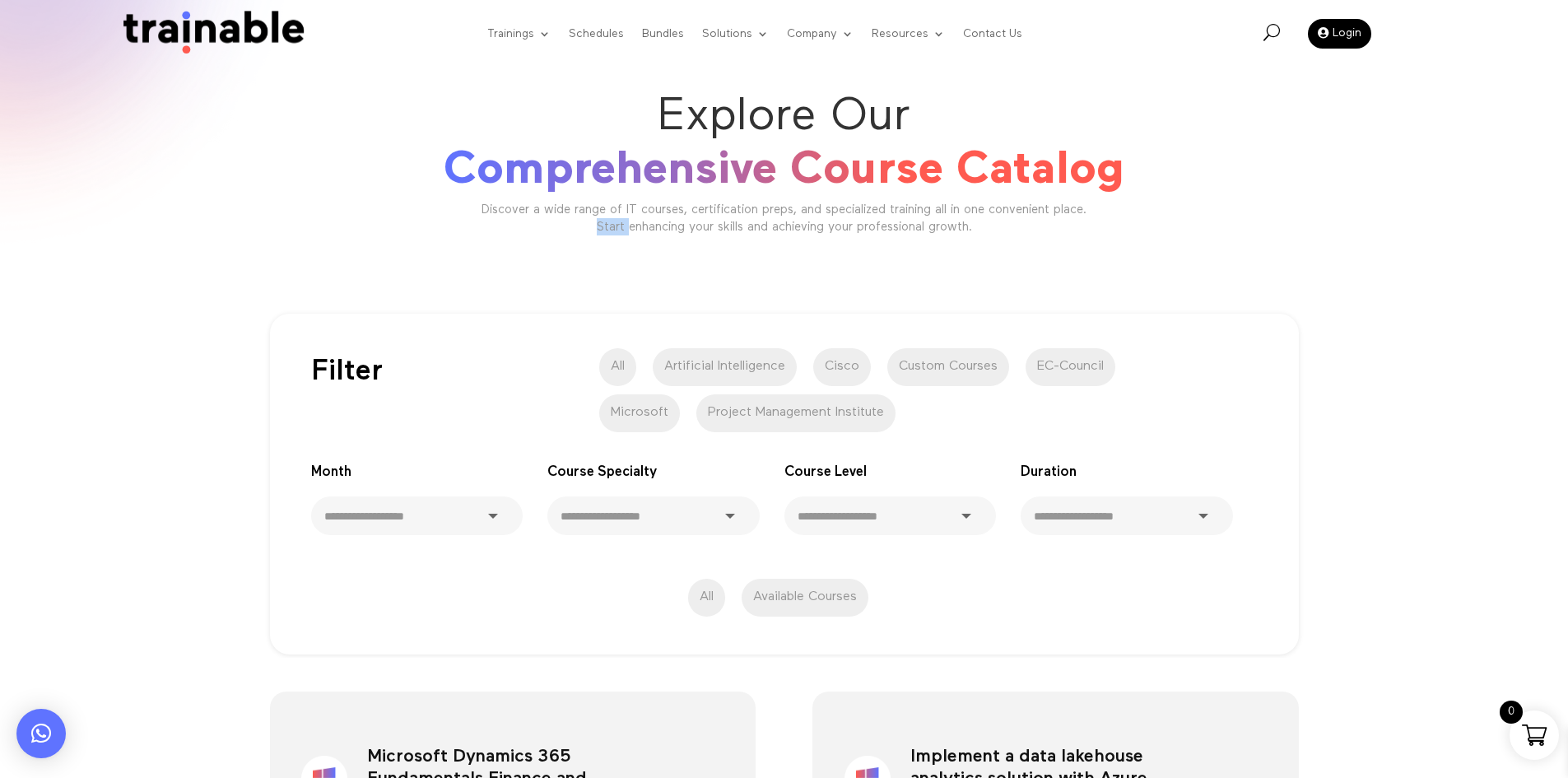 click on "Comprehensive Course Catalog" 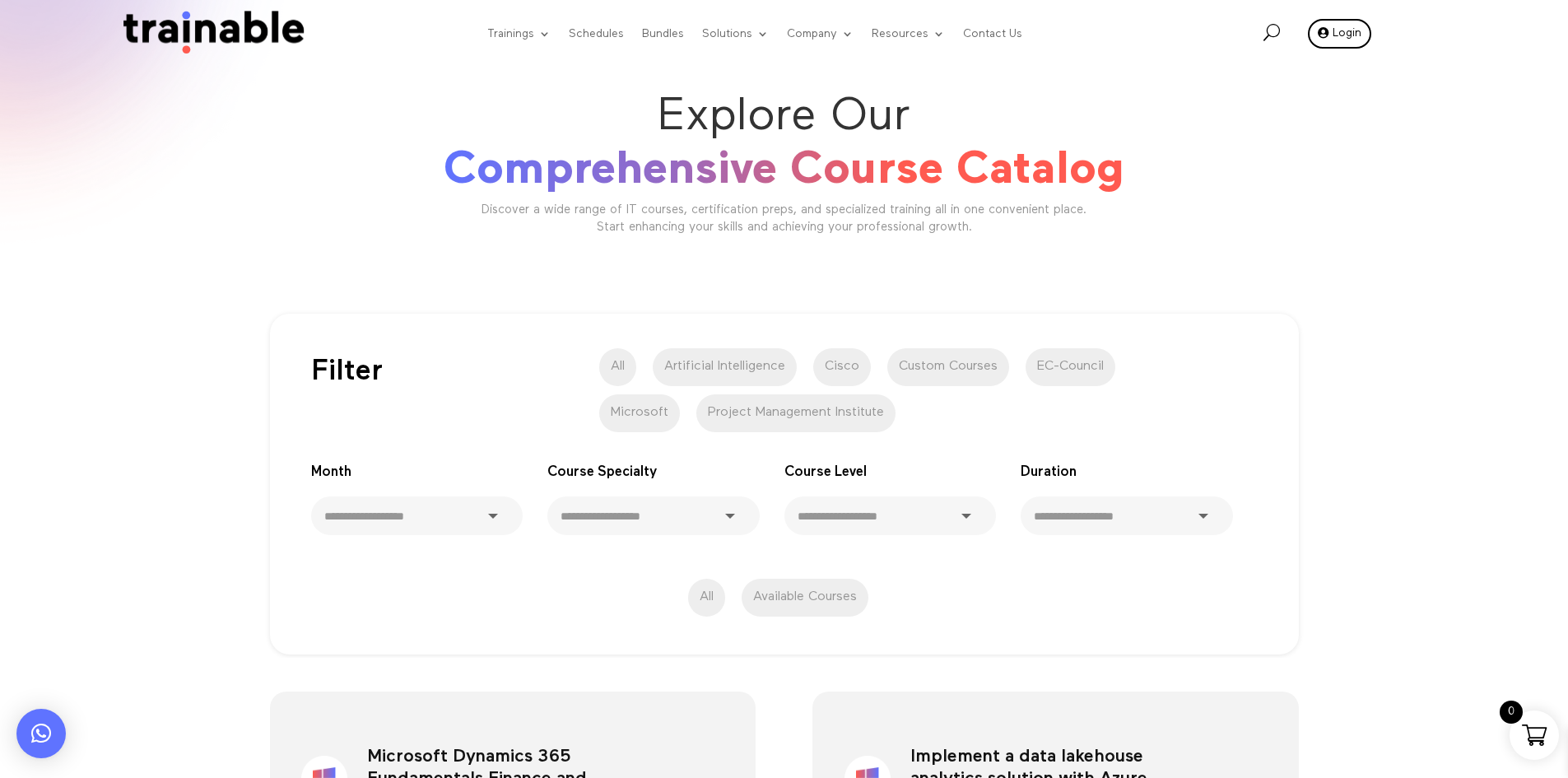 click on "Login" at bounding box center (1339, 34) 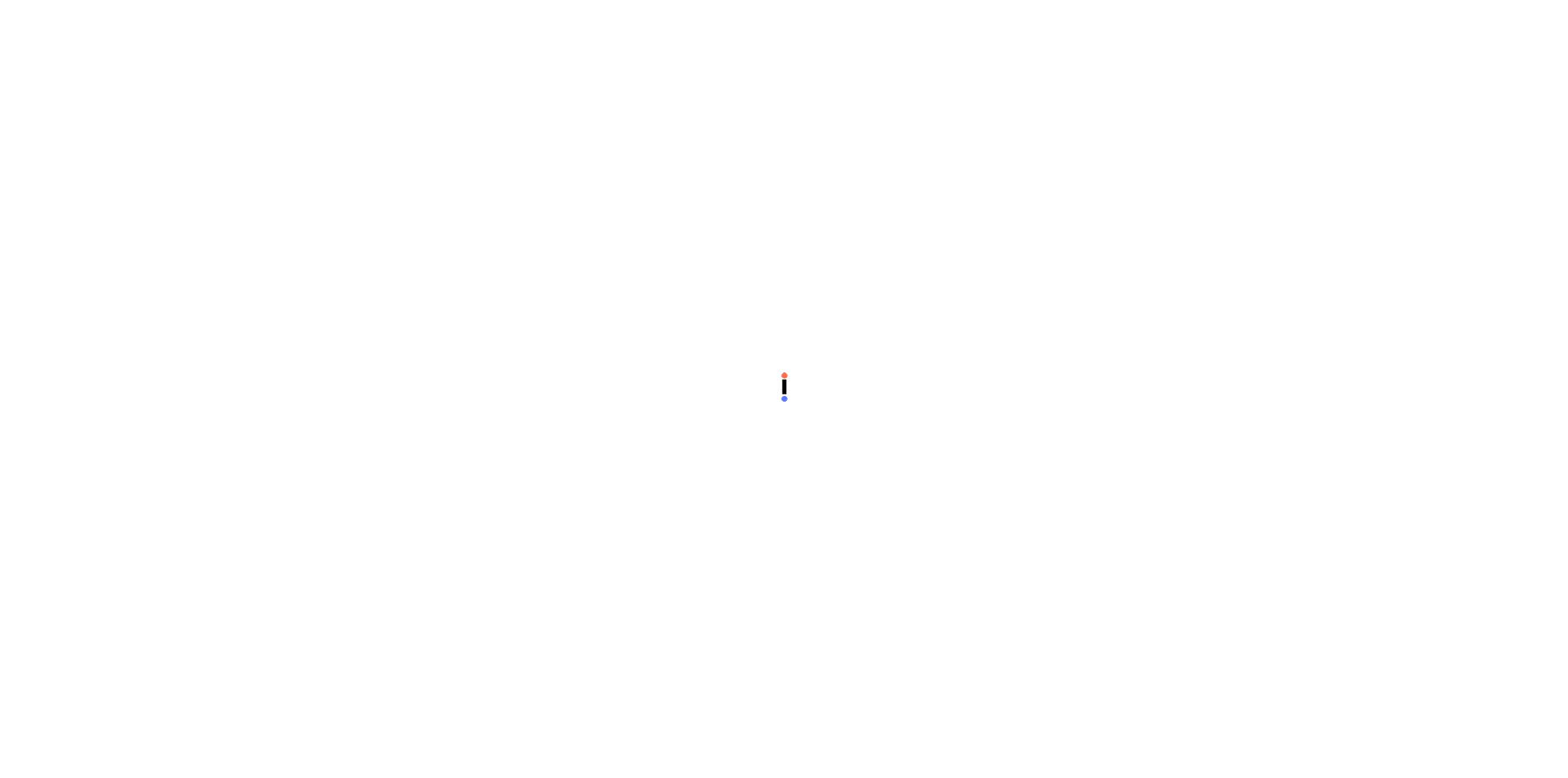 scroll, scrollTop: 0, scrollLeft: 0, axis: both 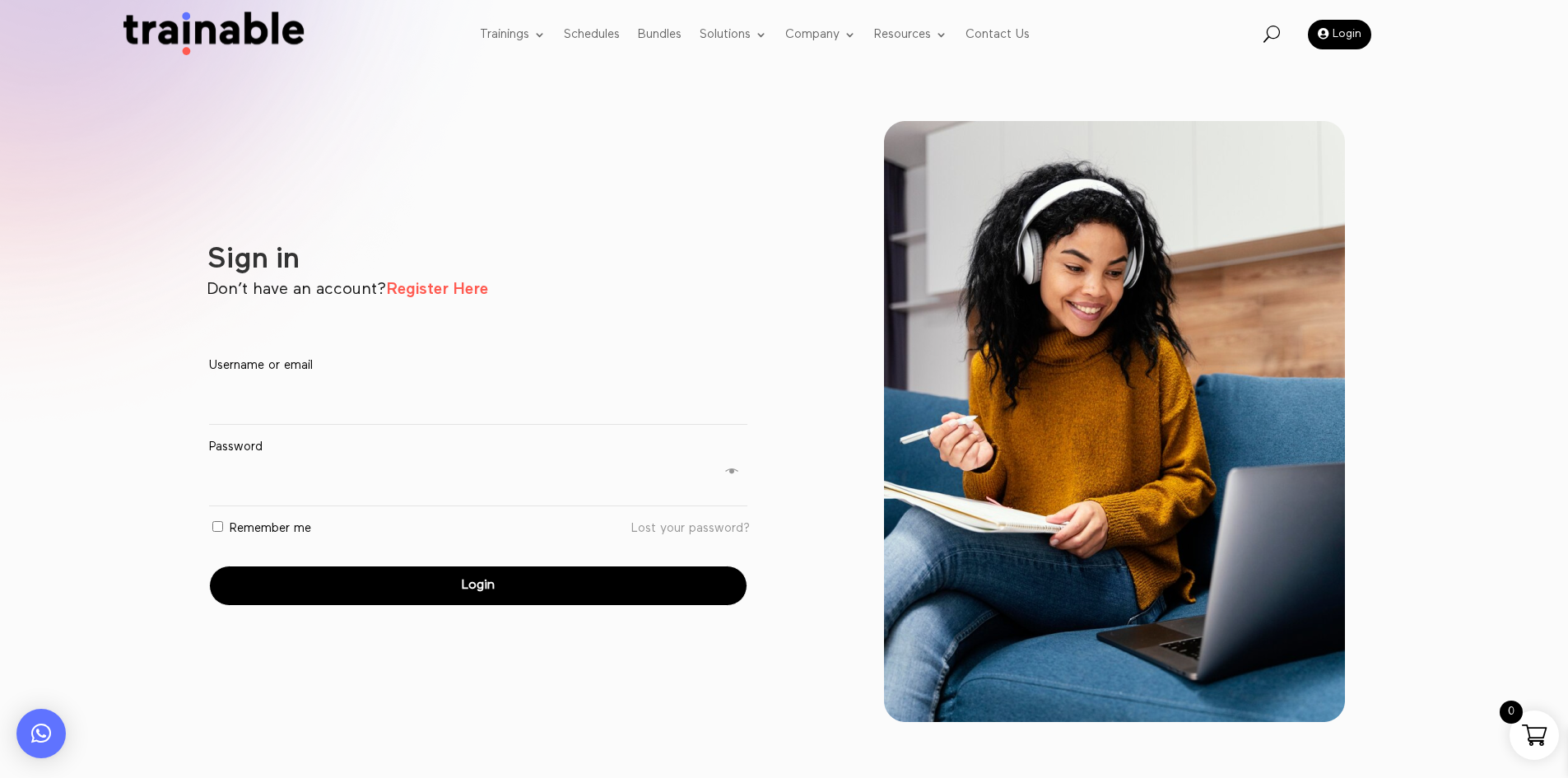 click on "Register Here" 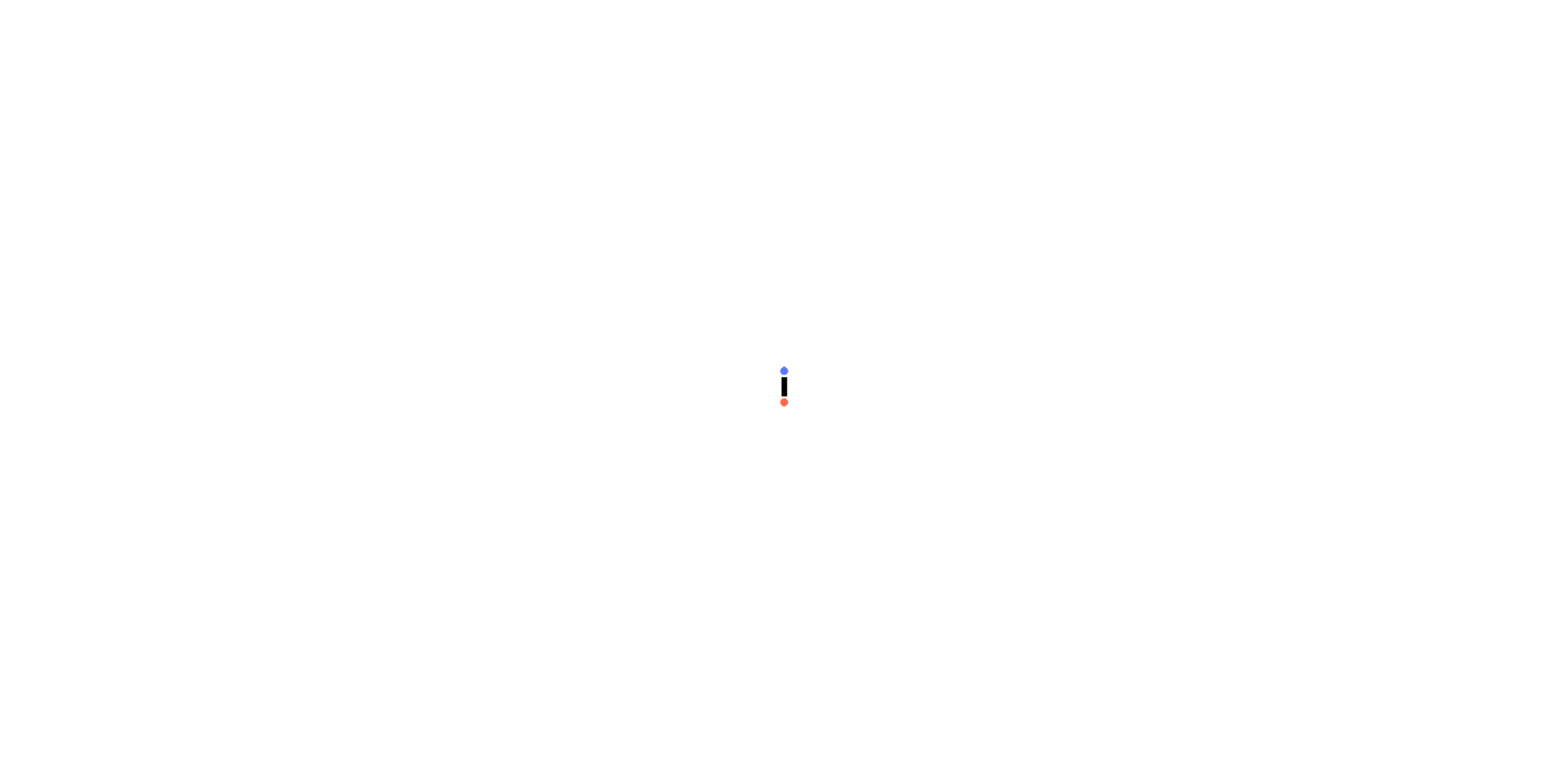 scroll, scrollTop: 0, scrollLeft: 0, axis: both 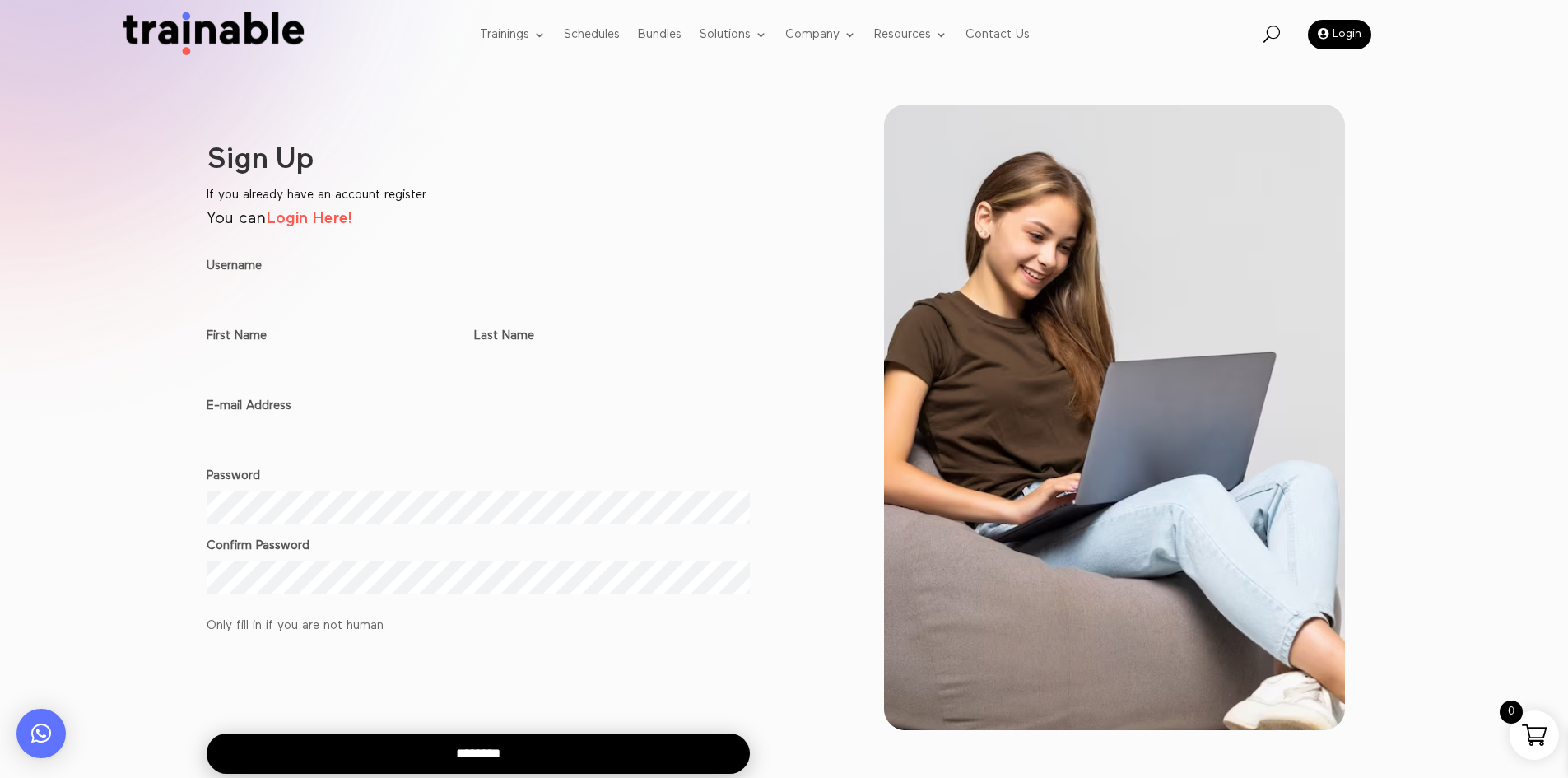 click at bounding box center (1114, 417) 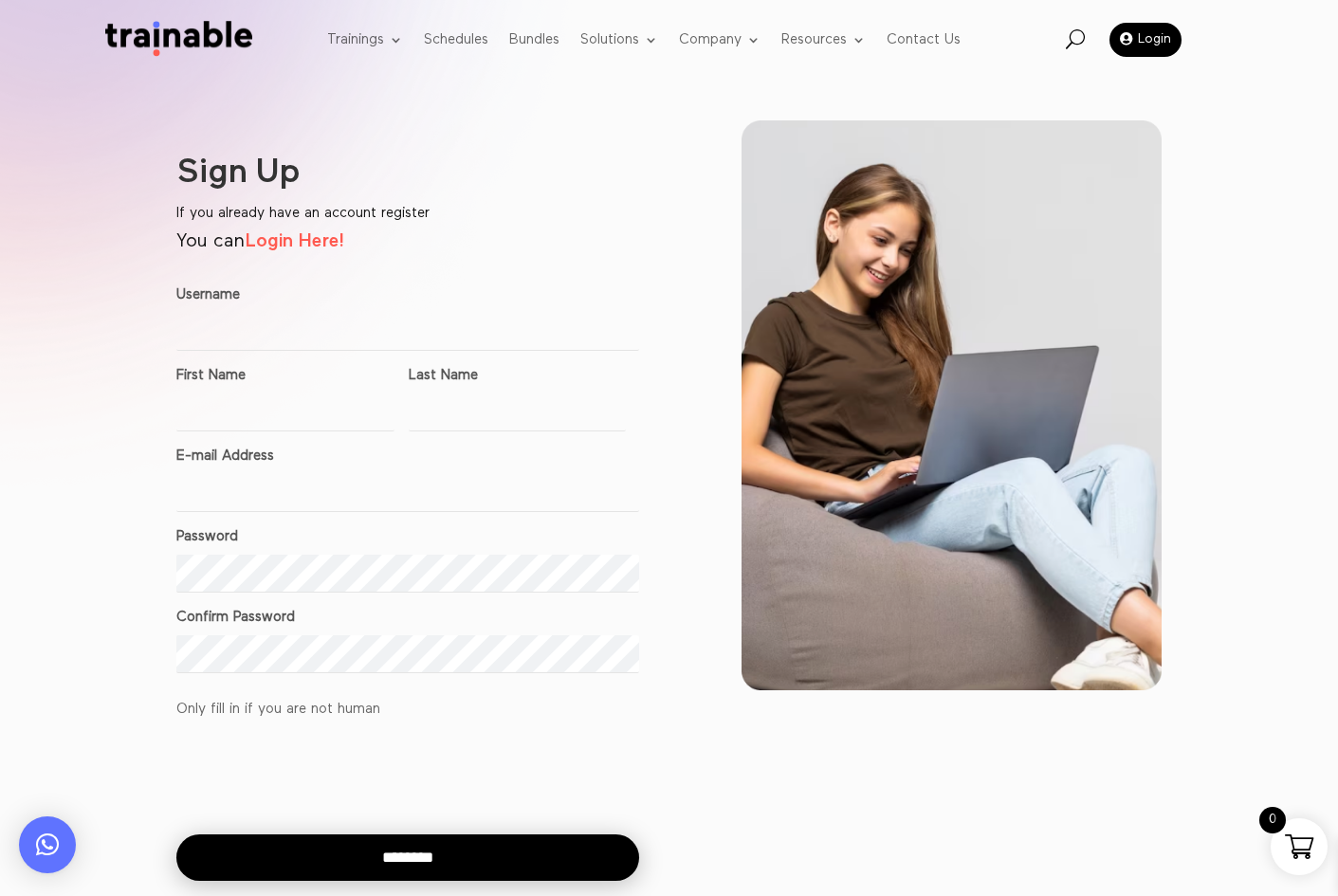 drag, startPoint x: 1323, startPoint y: 127, endPoint x: 1293, endPoint y: 430, distance: 304.48153 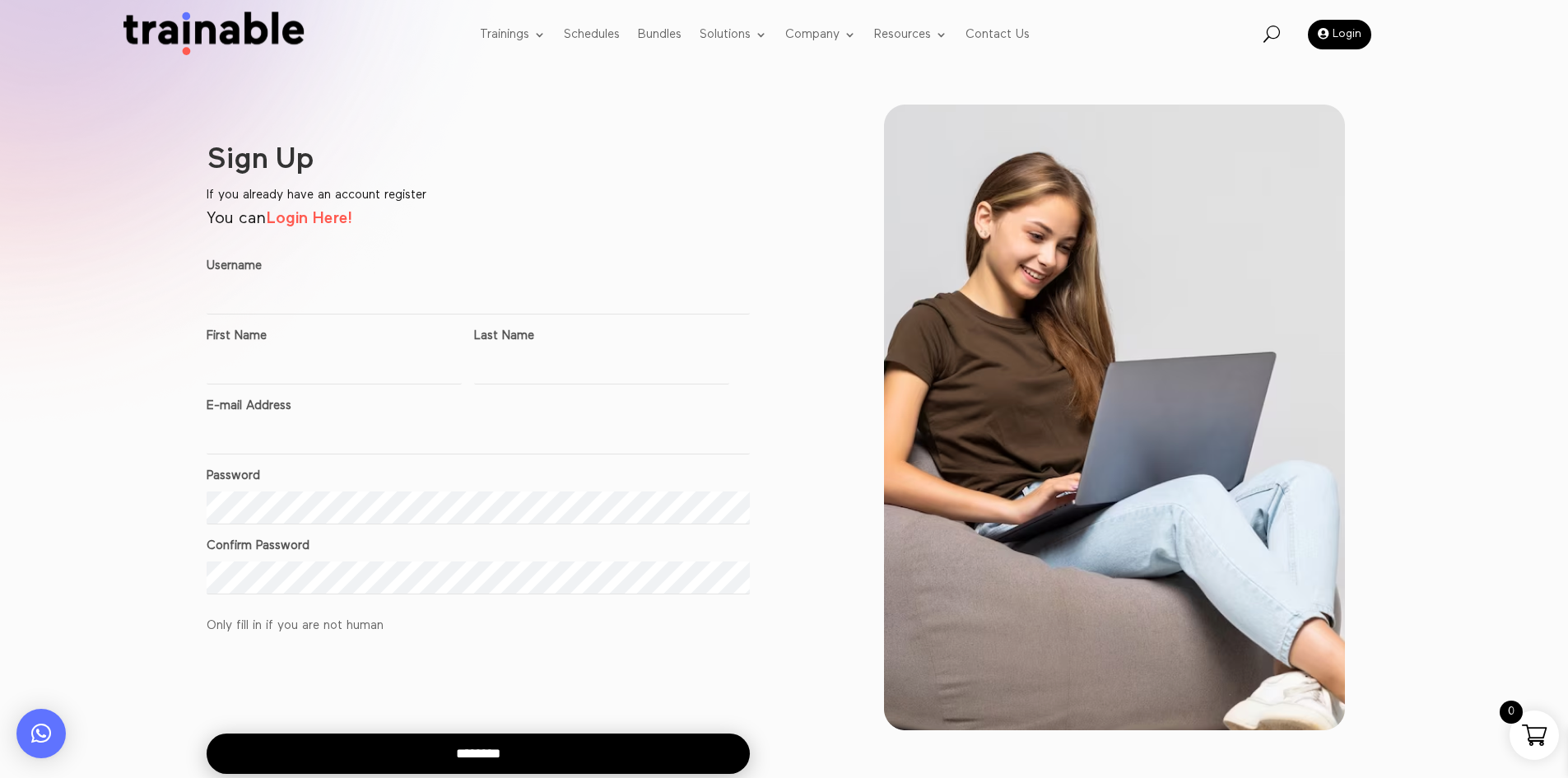 click on "Sign Up
If you already have an account register
You can  Login Here!
Username
[FIRST]
[LAST]
[EMAIL]
Password
Confirm Password
Only fill in if you are not human
********" at bounding box center (784, 479) 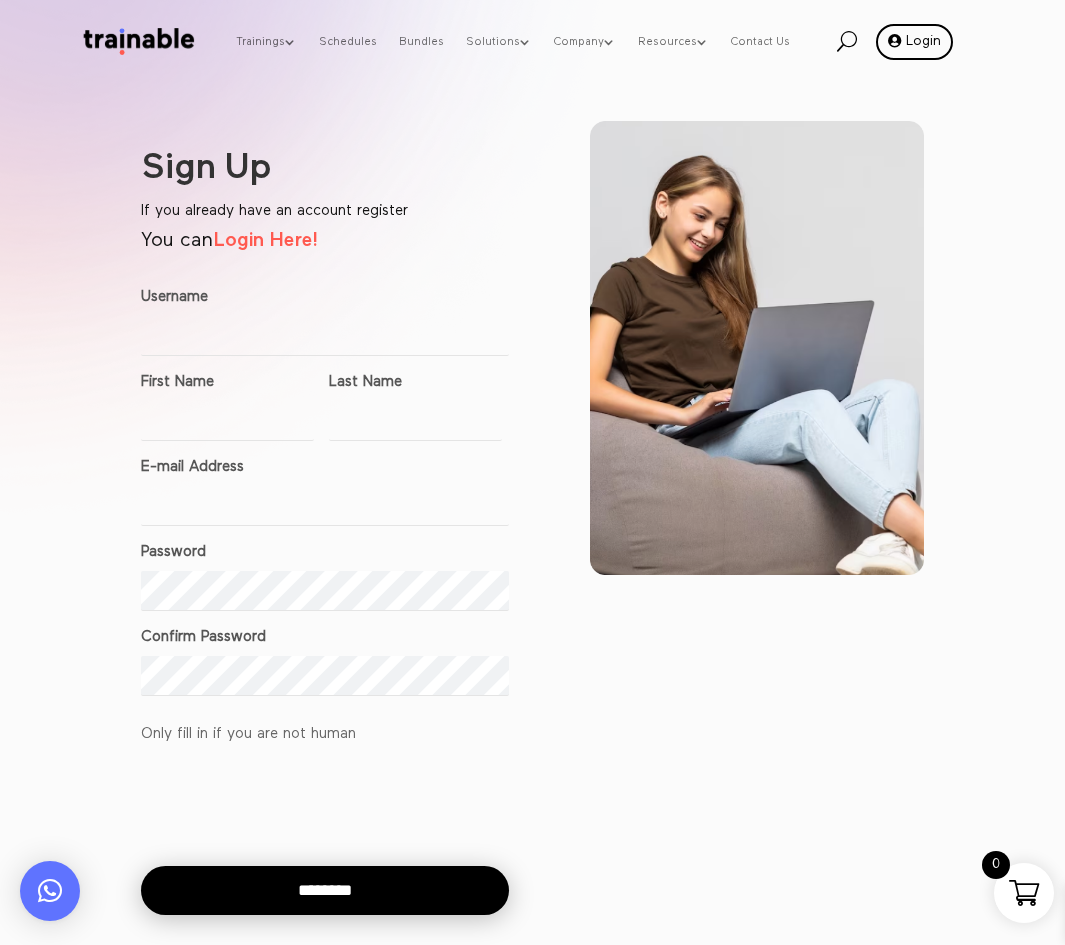 click on "Login" at bounding box center [914, 42] 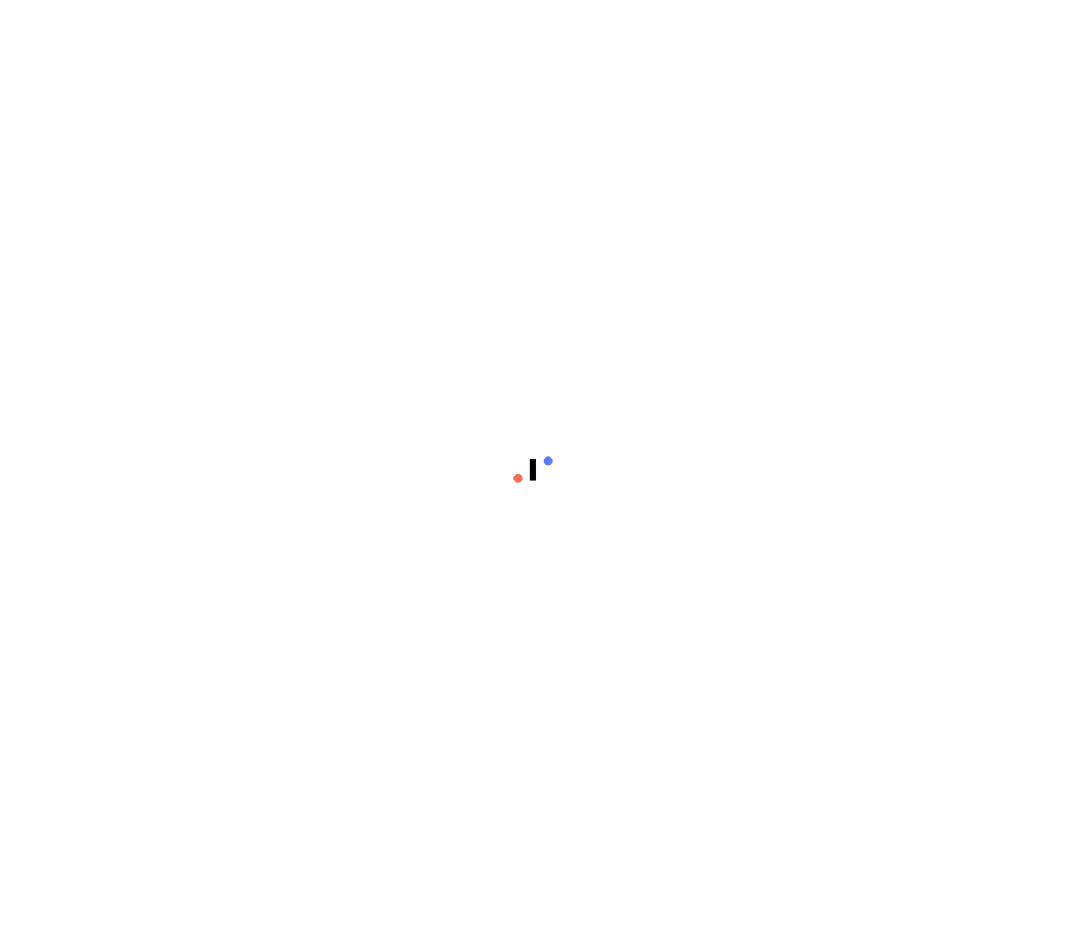 scroll, scrollTop: 0, scrollLeft: 0, axis: both 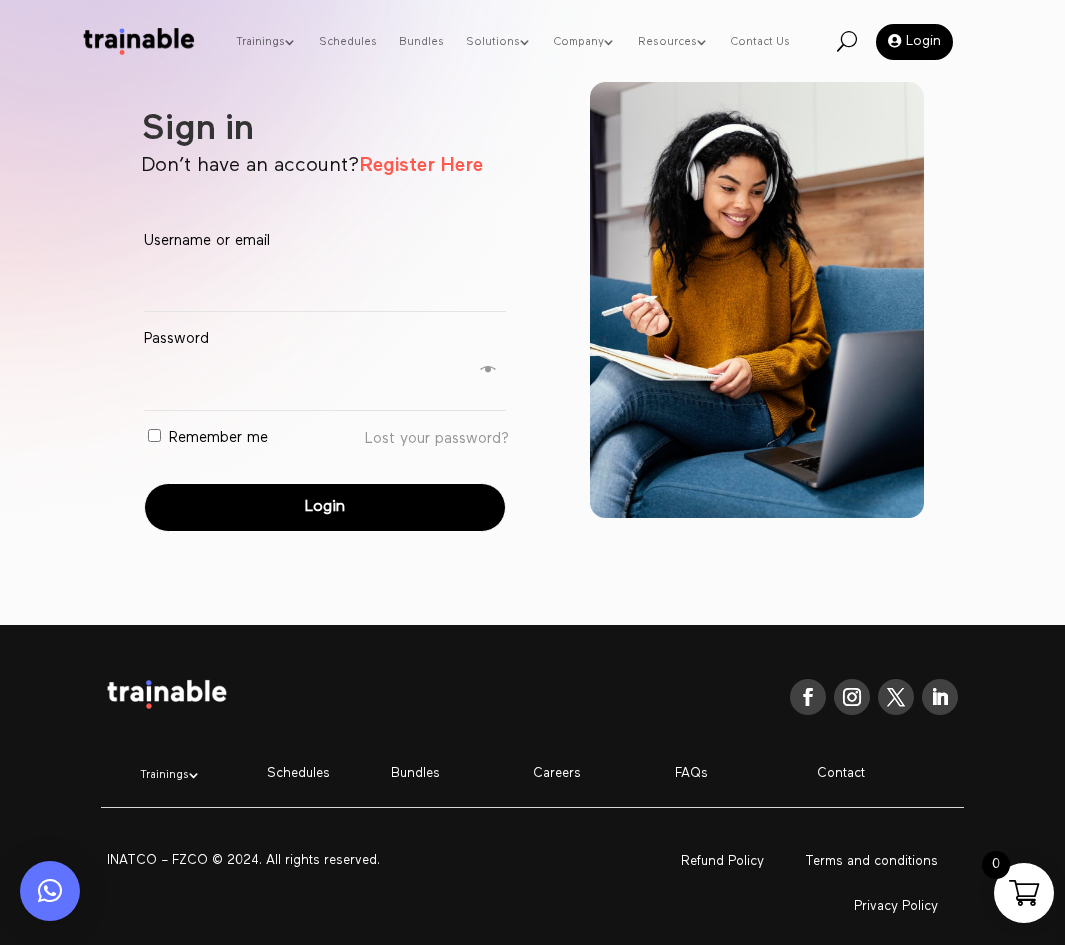 click on "Username or email  * Required" at bounding box center (325, 241) 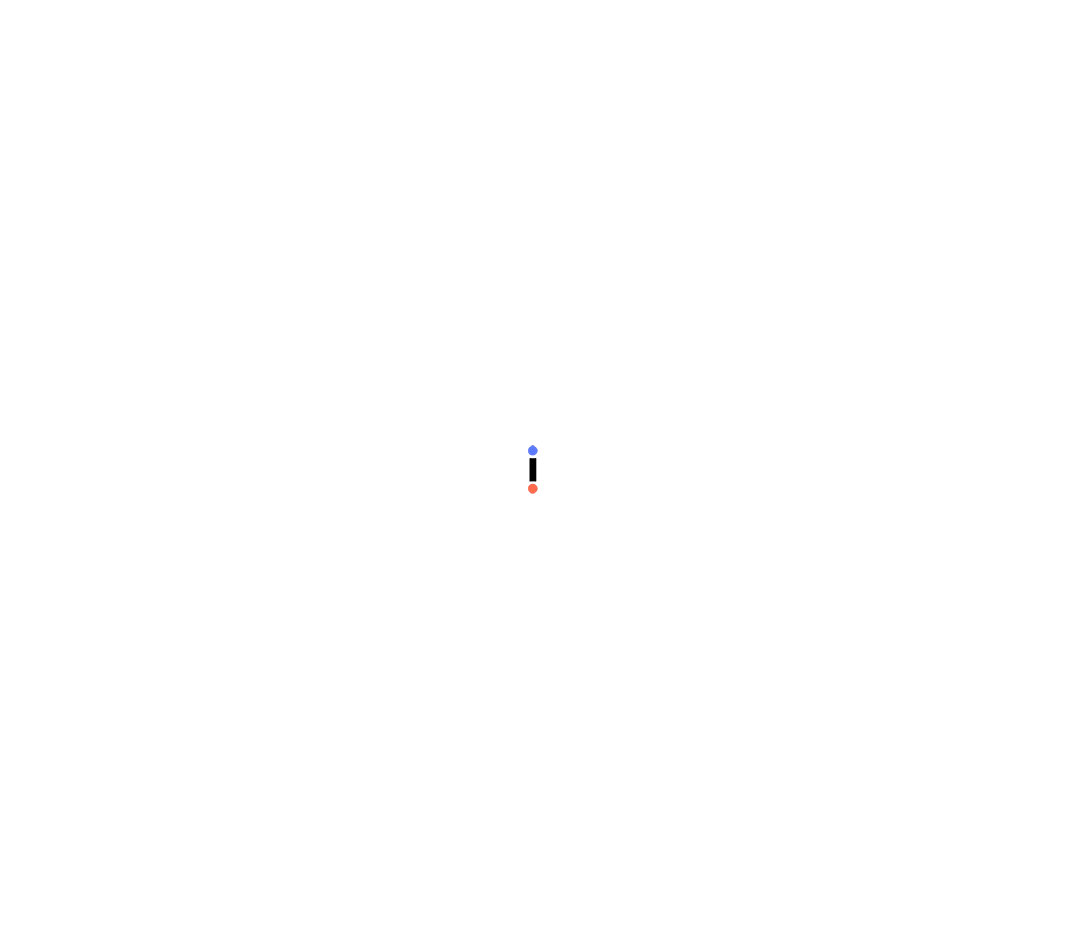 scroll, scrollTop: 0, scrollLeft: 0, axis: both 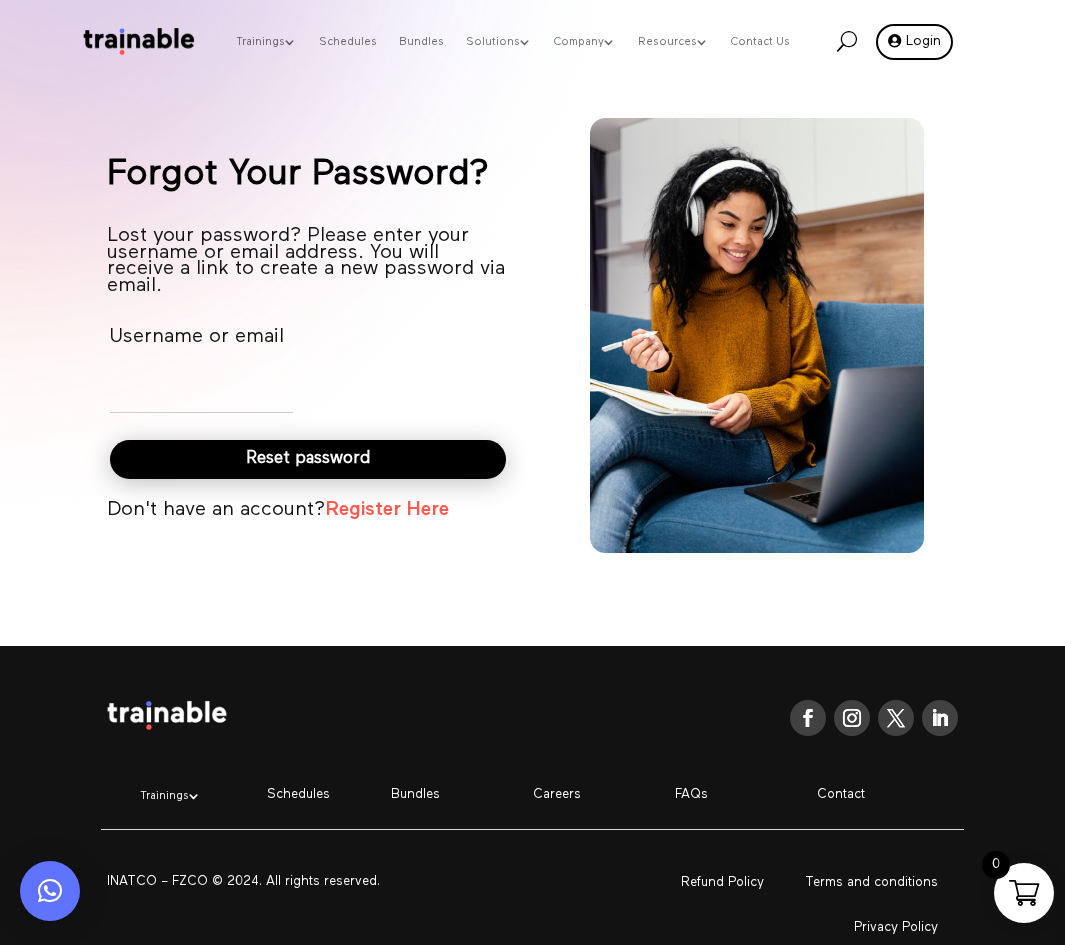 click on "Login" at bounding box center (914, 42) 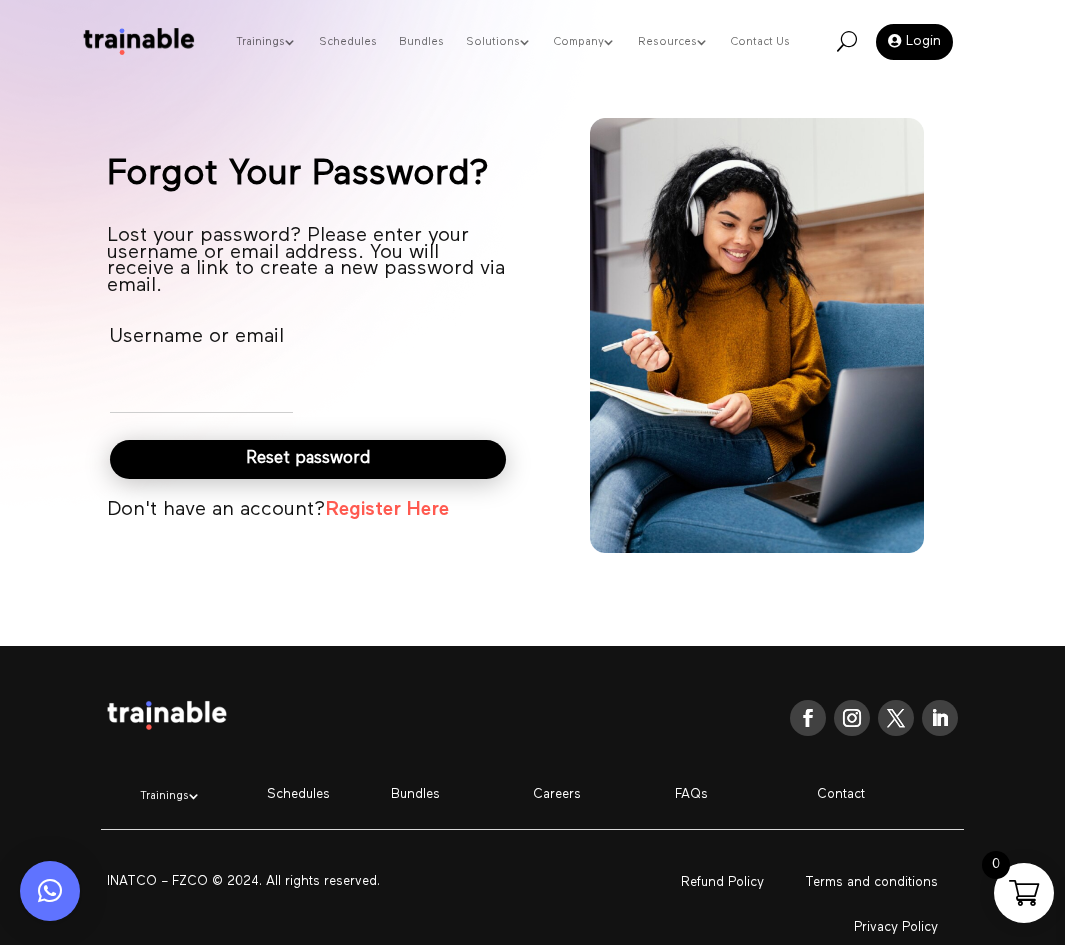 click on "Register Here" 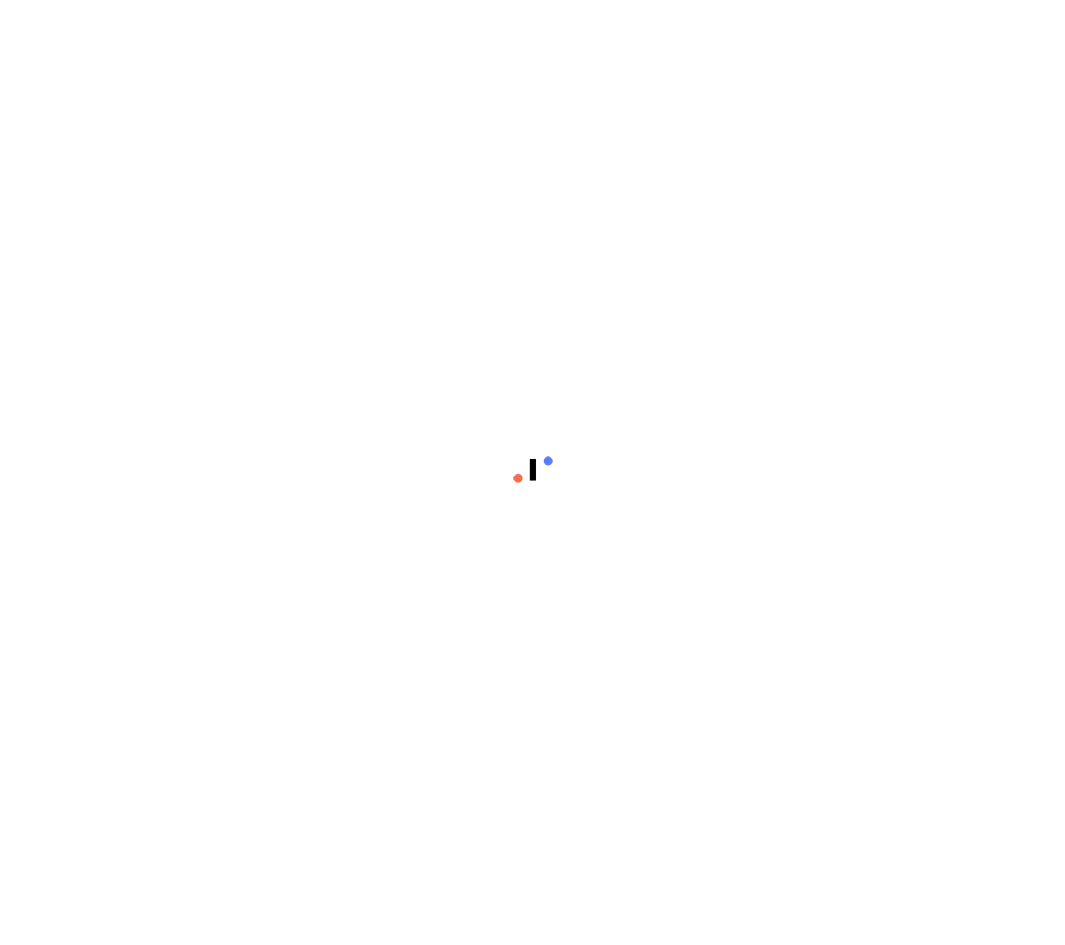 scroll, scrollTop: 0, scrollLeft: 0, axis: both 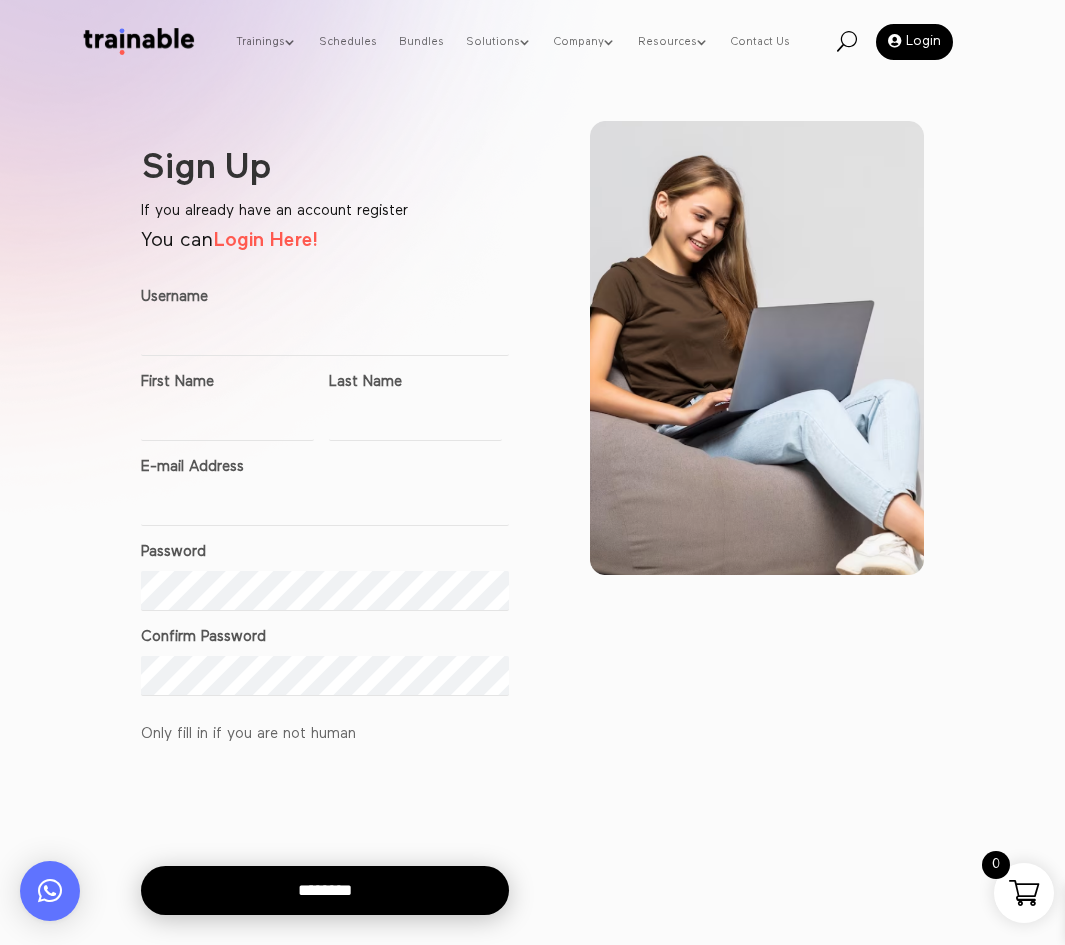 click on "Sign Up" at bounding box center (325, 173) 